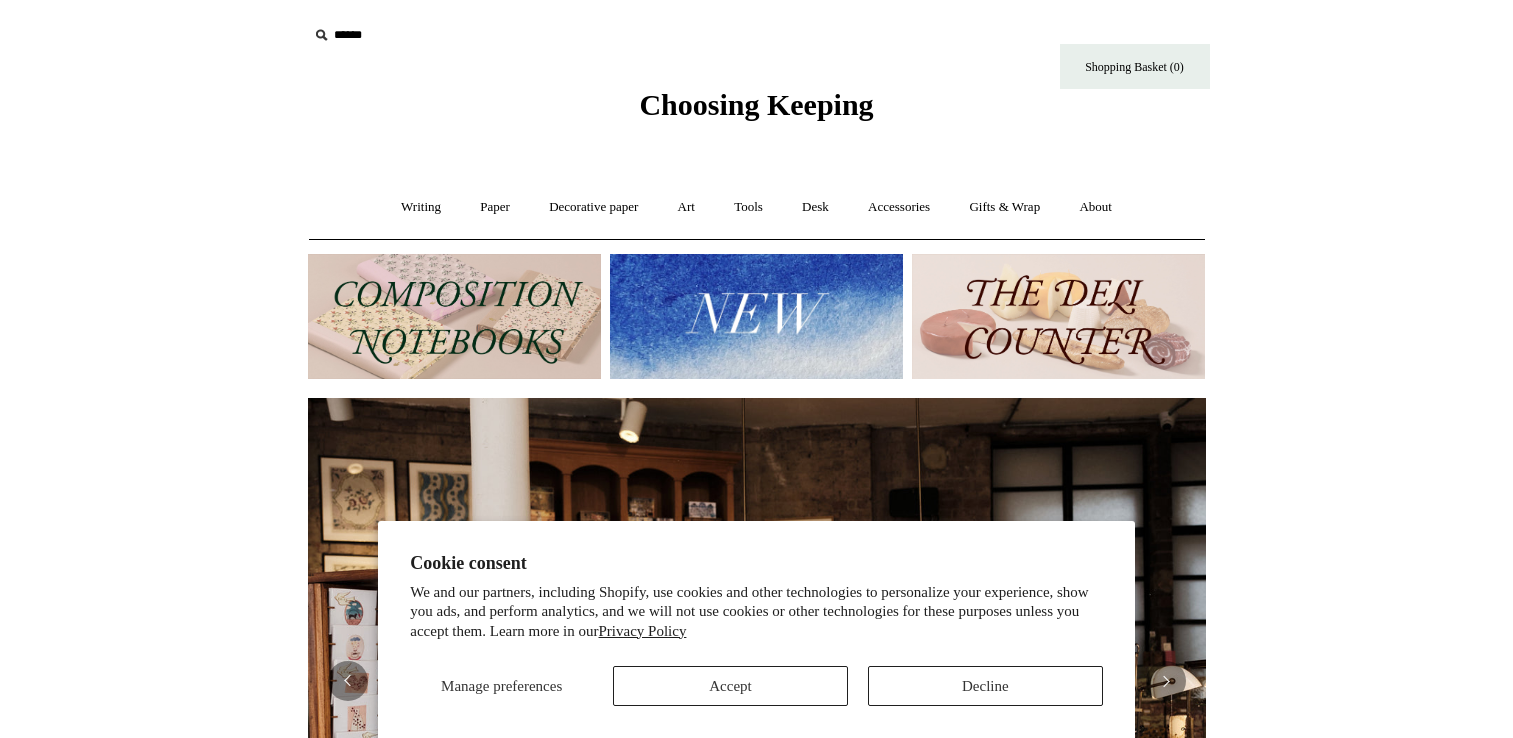 scroll, scrollTop: 0, scrollLeft: 0, axis: both 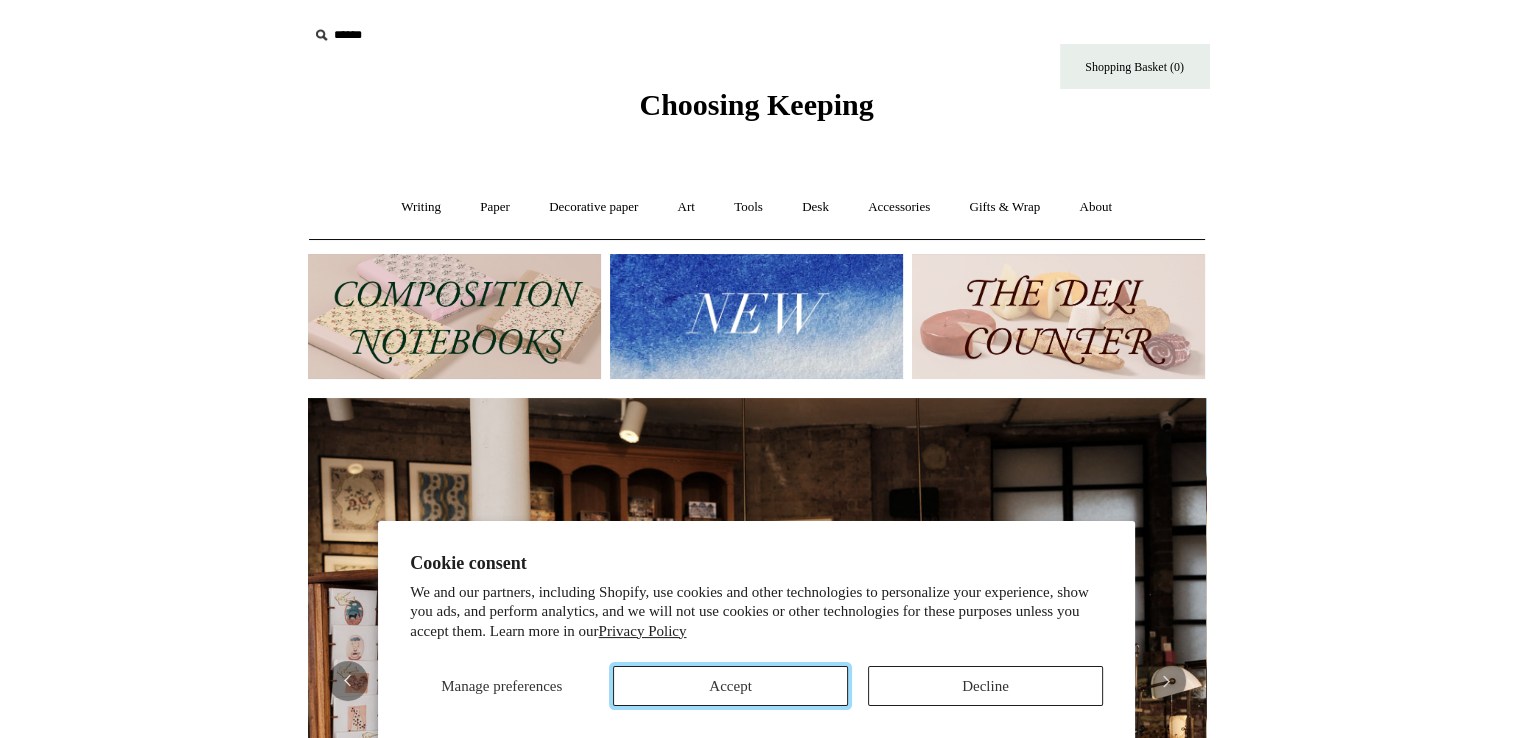 click on "Accept" at bounding box center [730, 686] 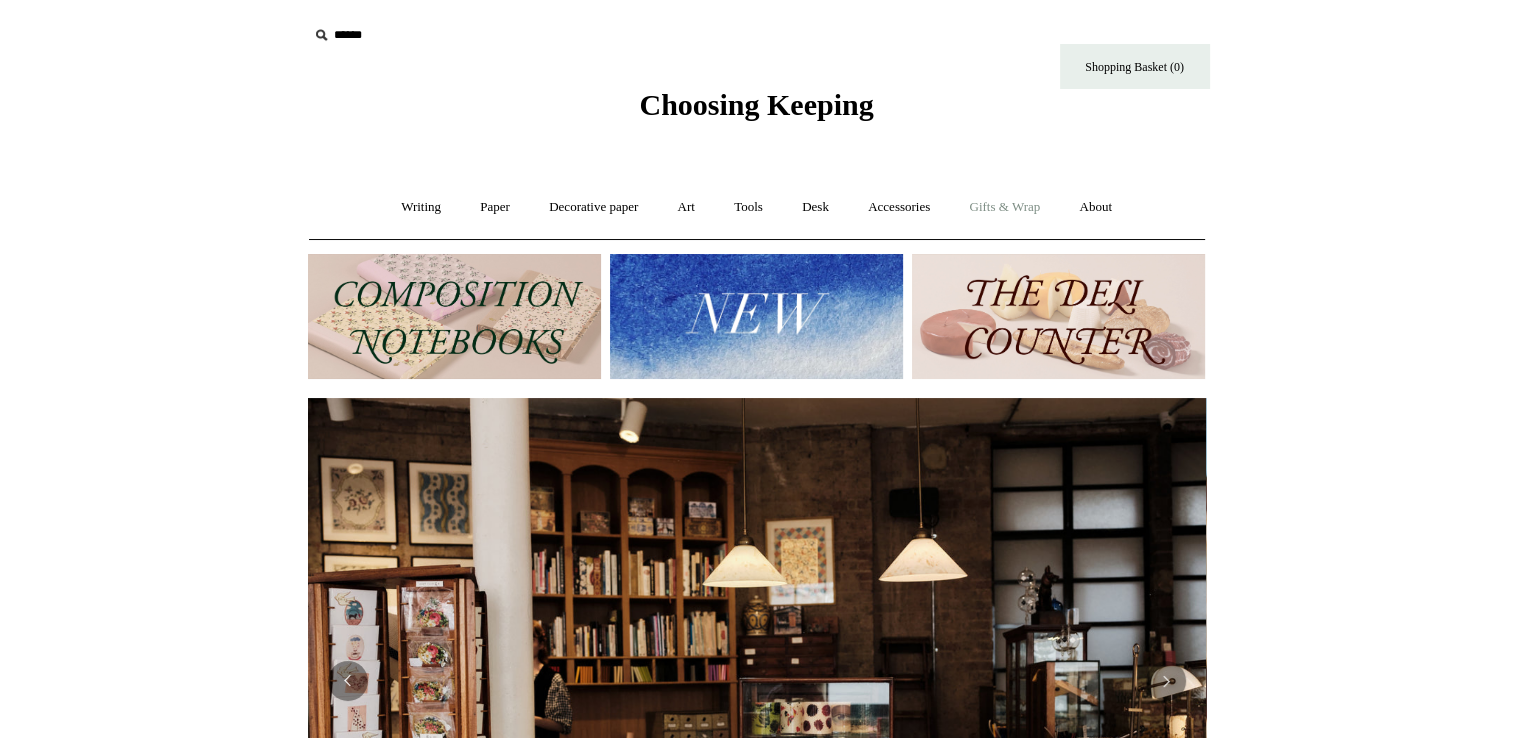 click on "Gifts & Wrap +" at bounding box center [1004, 207] 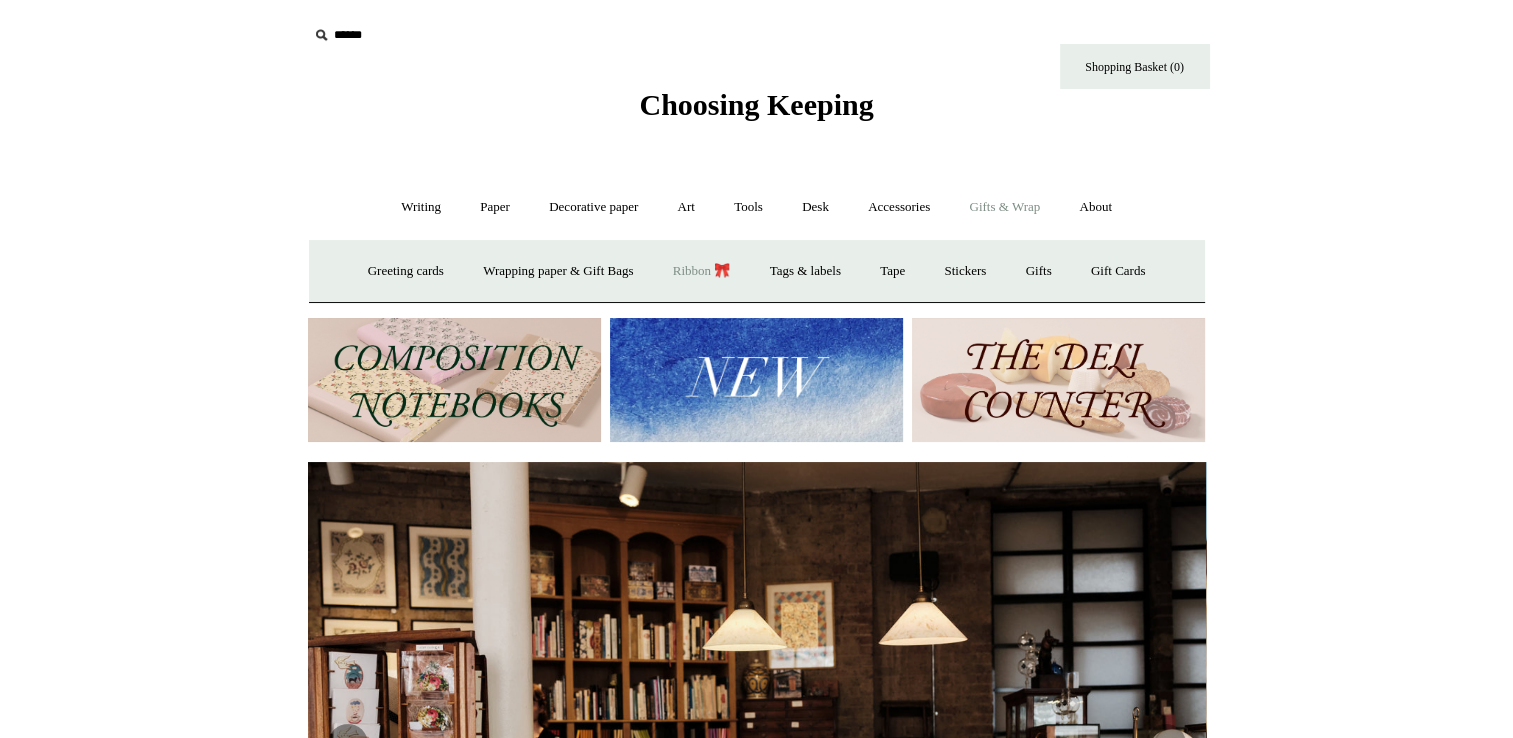 click on "Ribbon 🎀" at bounding box center (702, 271) 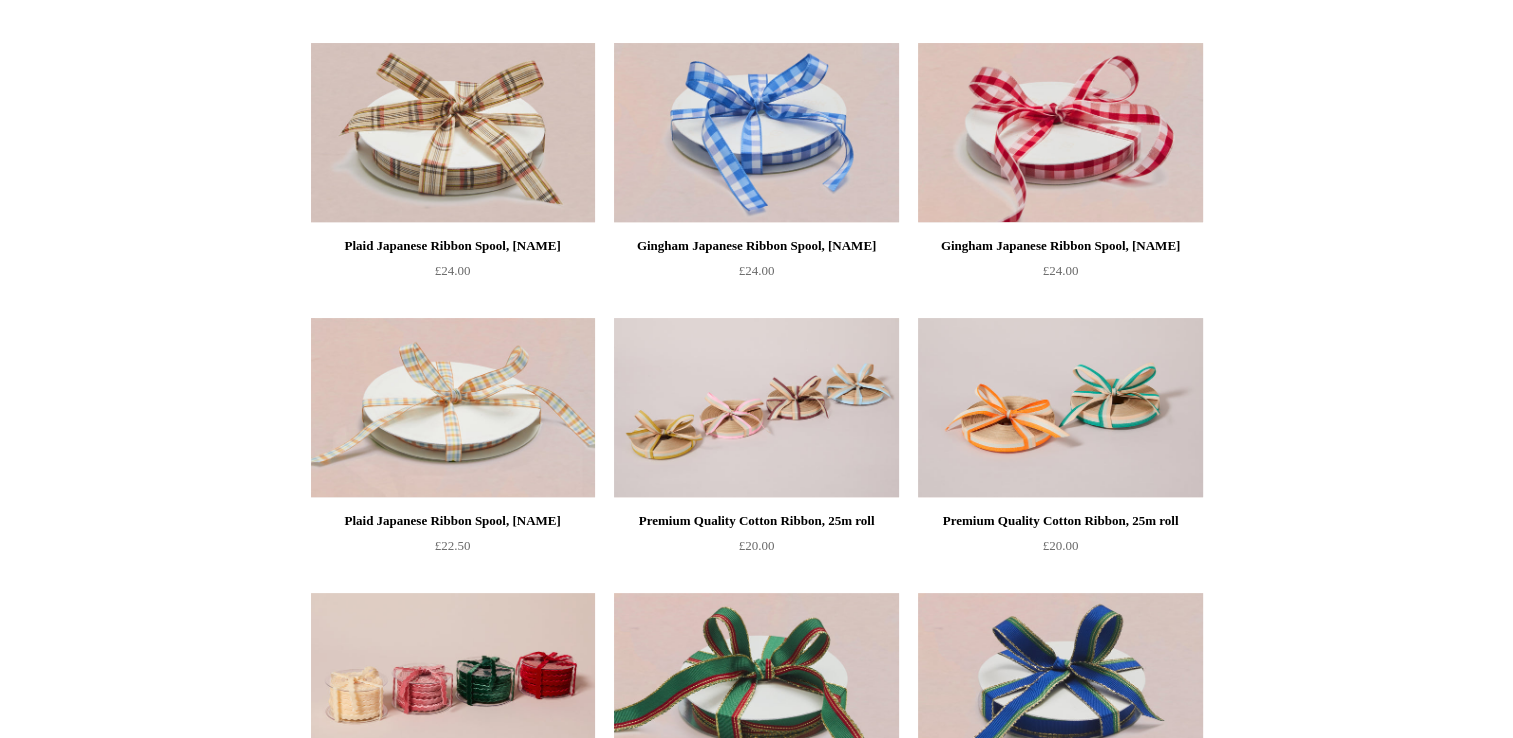 scroll, scrollTop: 0, scrollLeft: 0, axis: both 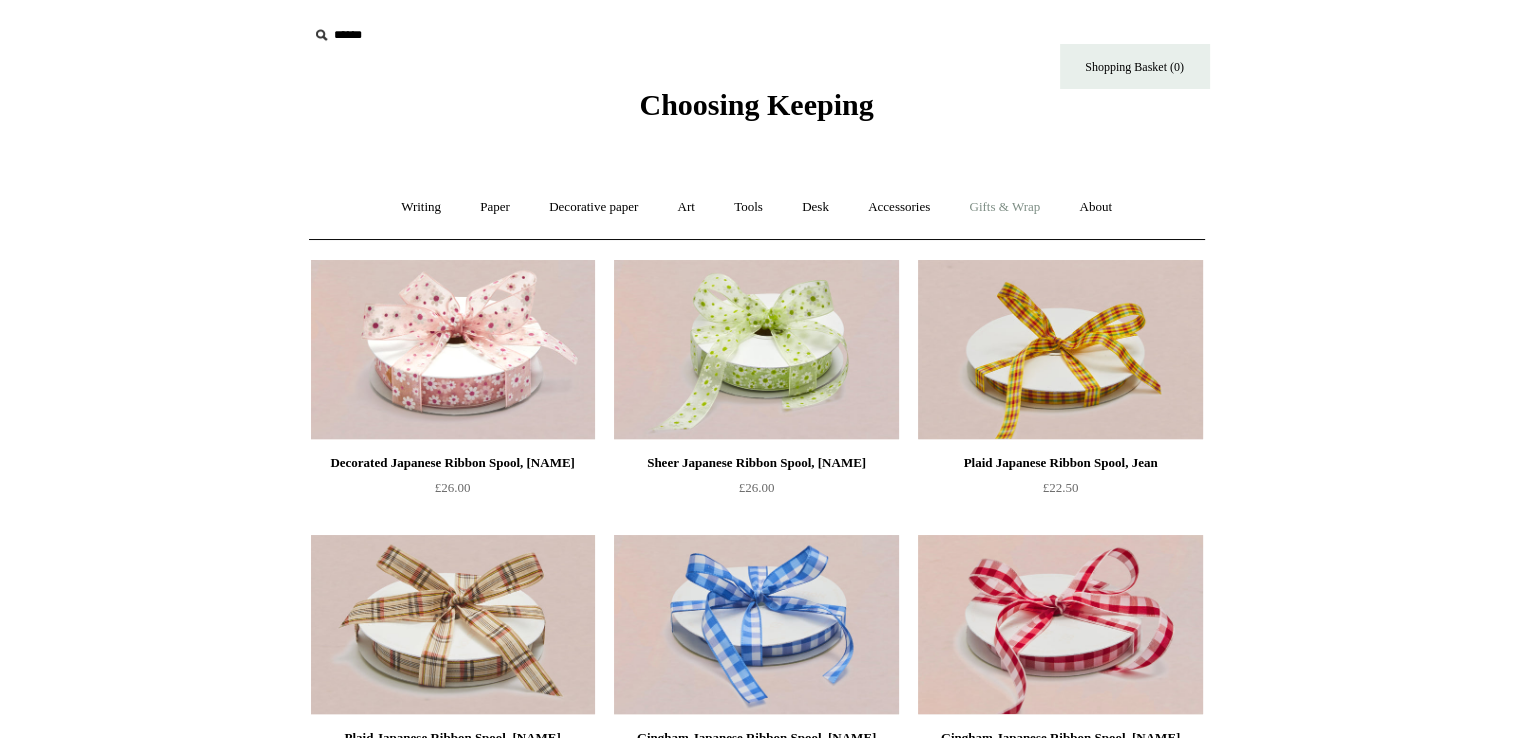 click on "Gifts & Wrap +" at bounding box center (1004, 207) 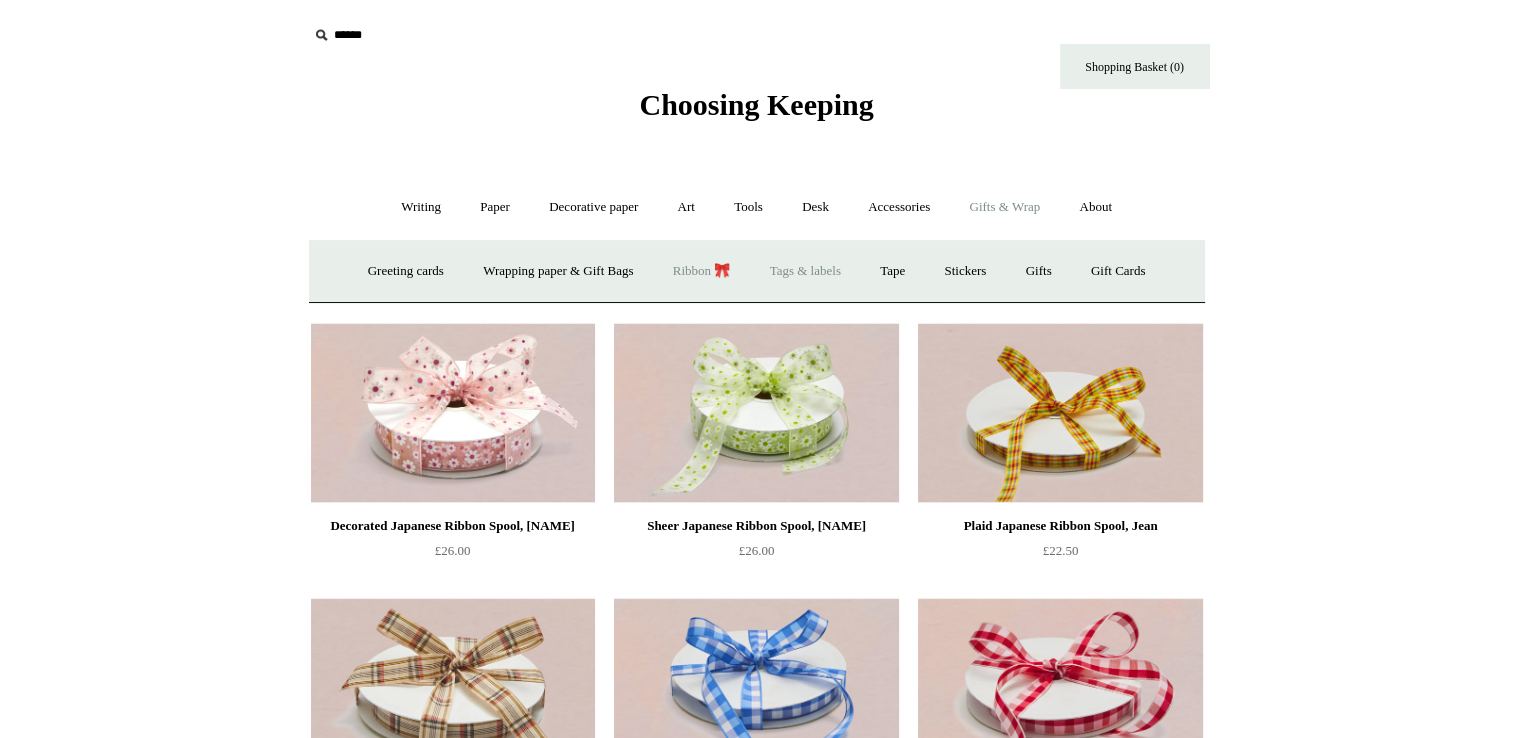 click on "Tags & labels" at bounding box center [805, 271] 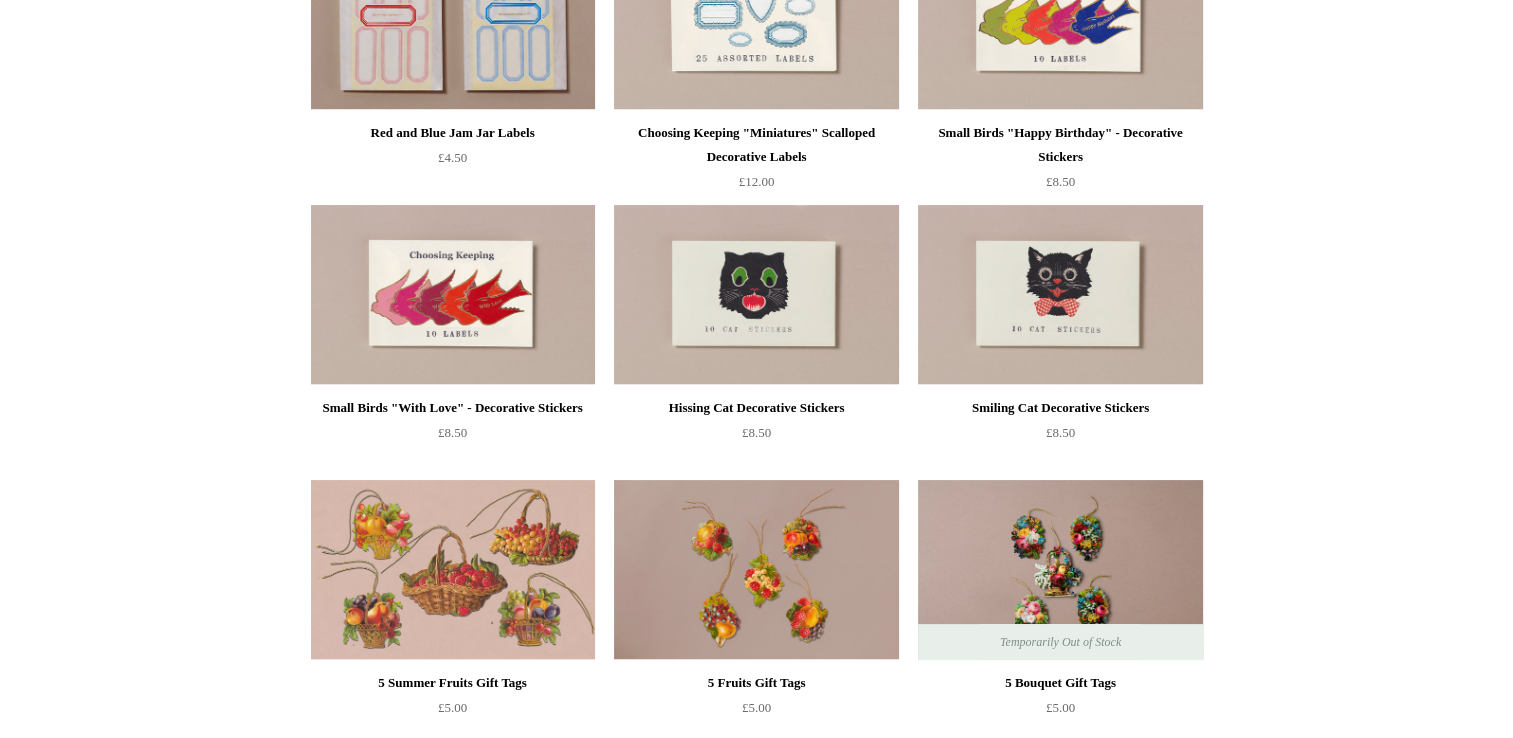 scroll, scrollTop: 0, scrollLeft: 0, axis: both 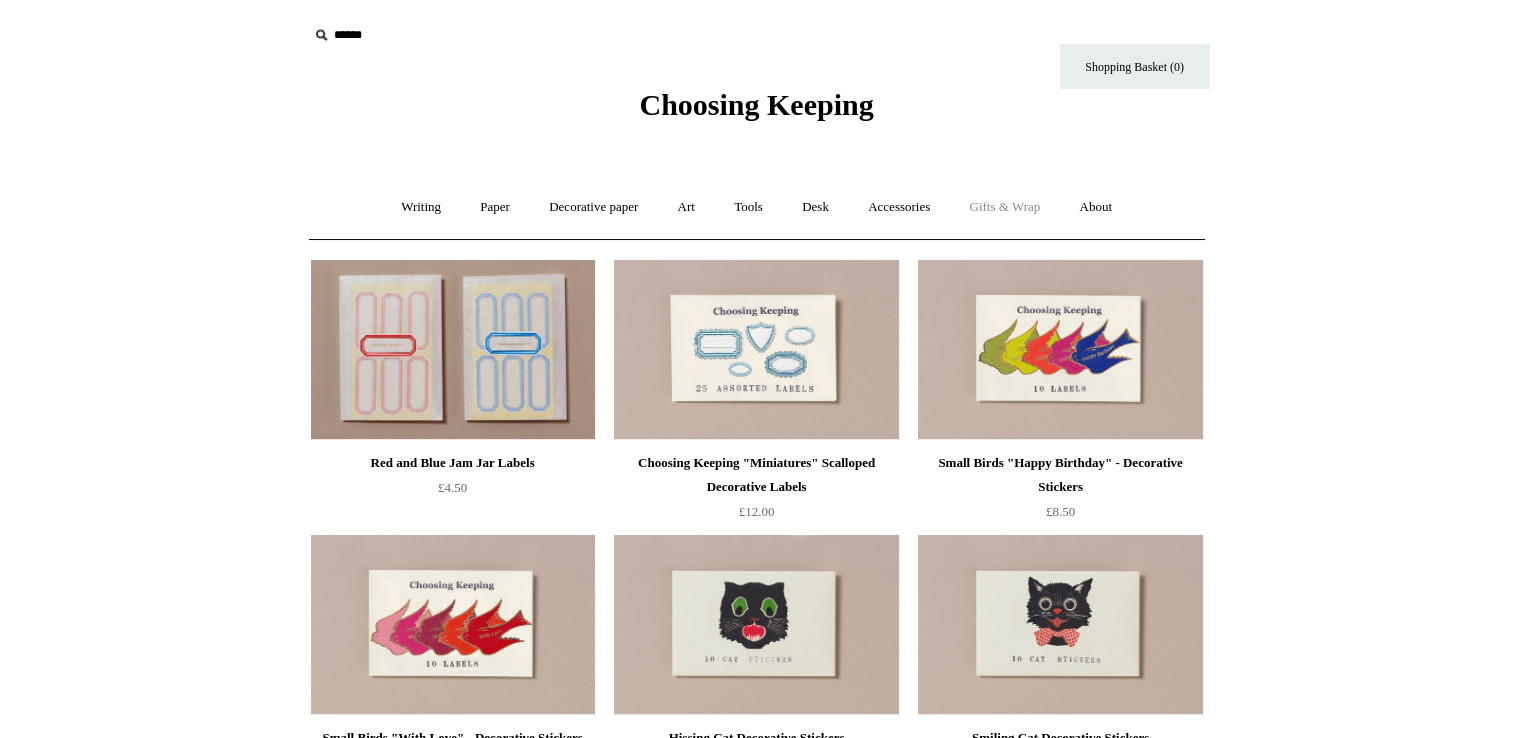 click on "Gifts & Wrap +" at bounding box center [1004, 207] 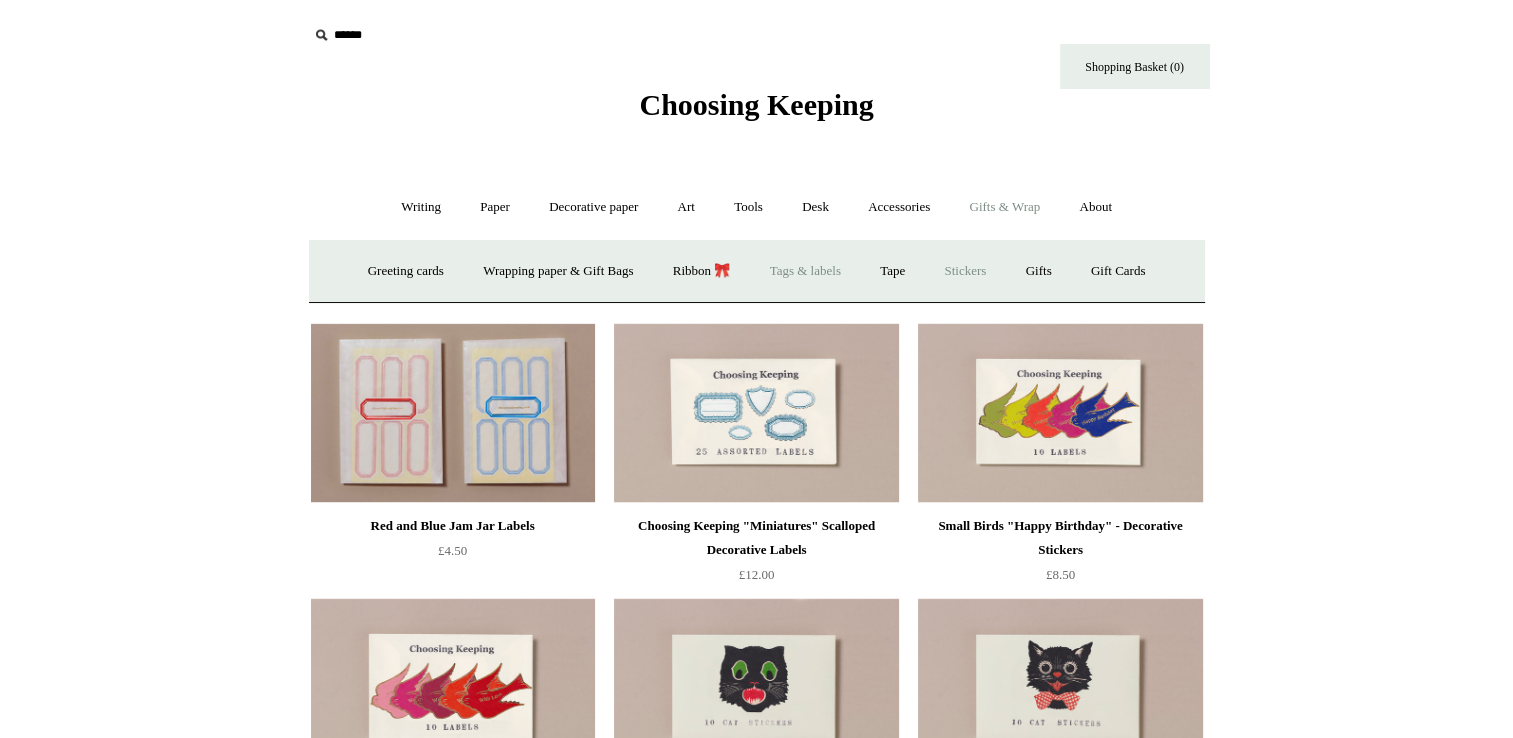 click on "Stickers" at bounding box center (965, 271) 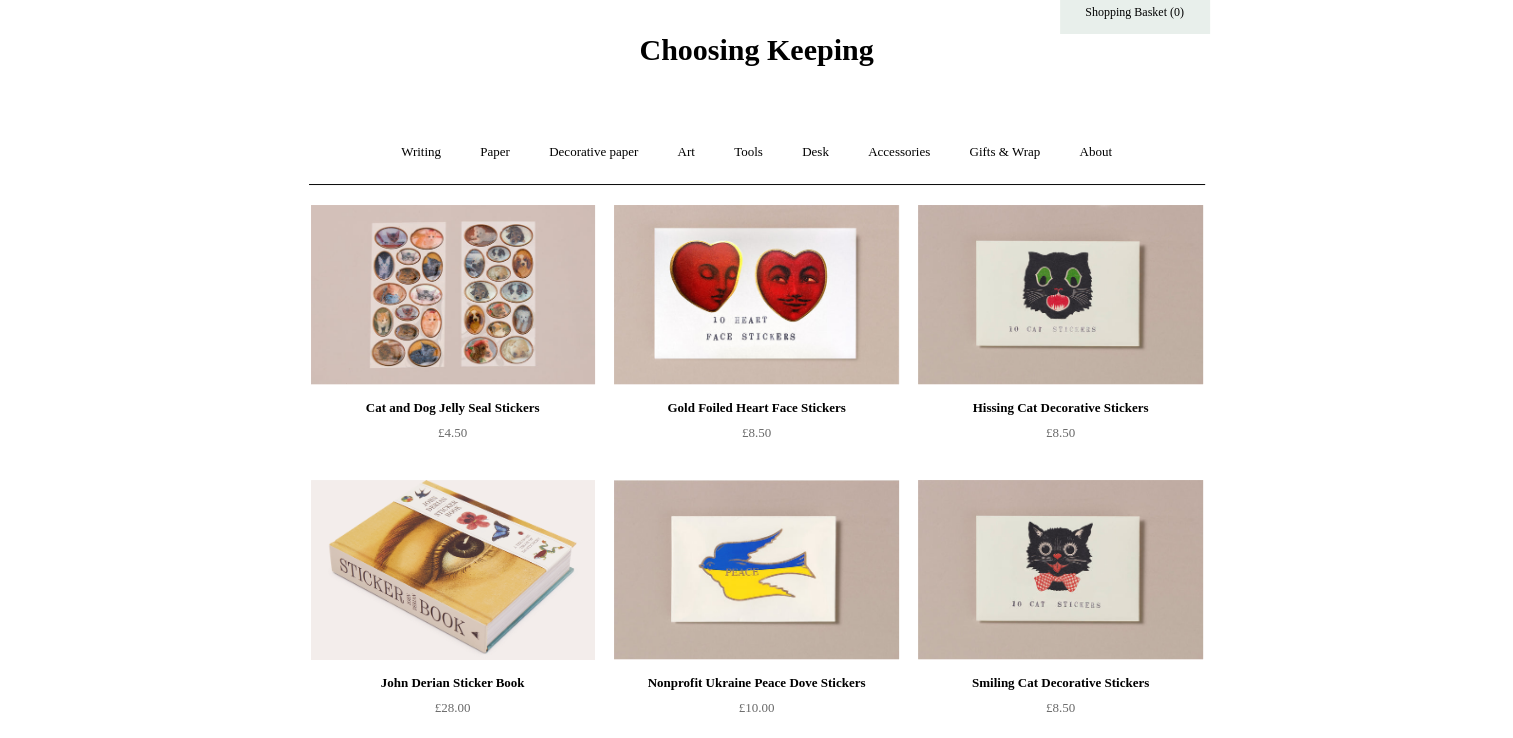 scroll, scrollTop: 28, scrollLeft: 0, axis: vertical 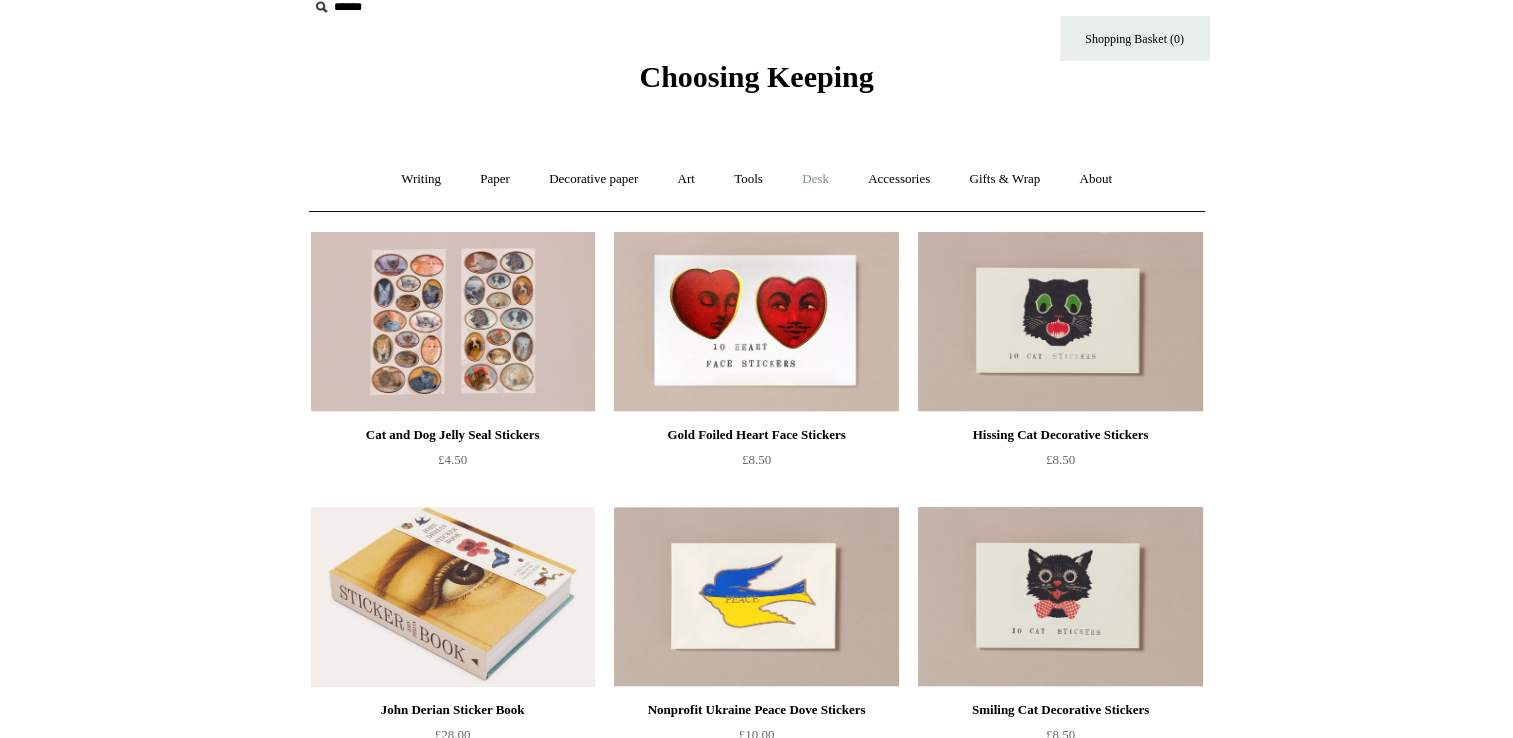 click on "Desk +" at bounding box center (815, 179) 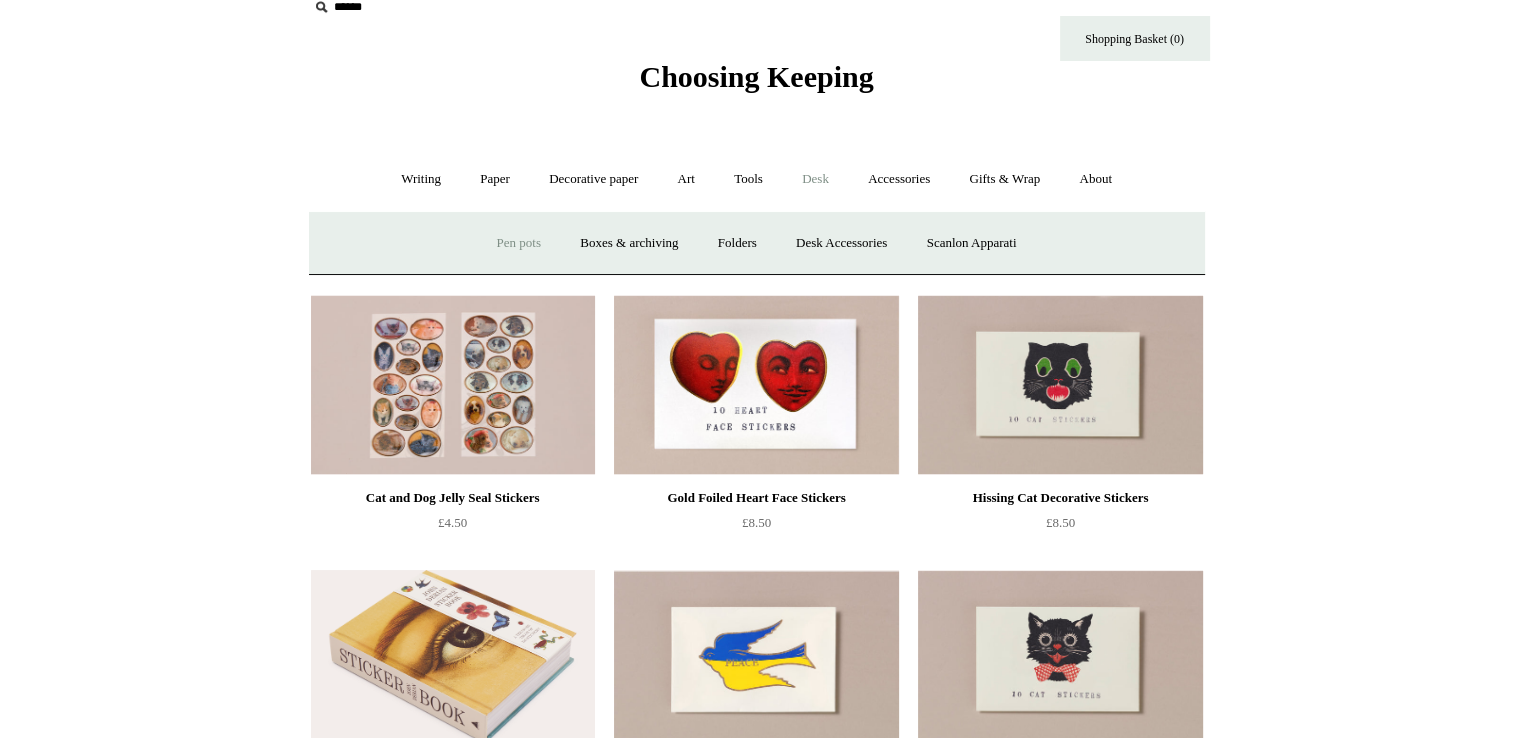 click on "Pen pots" at bounding box center [519, 243] 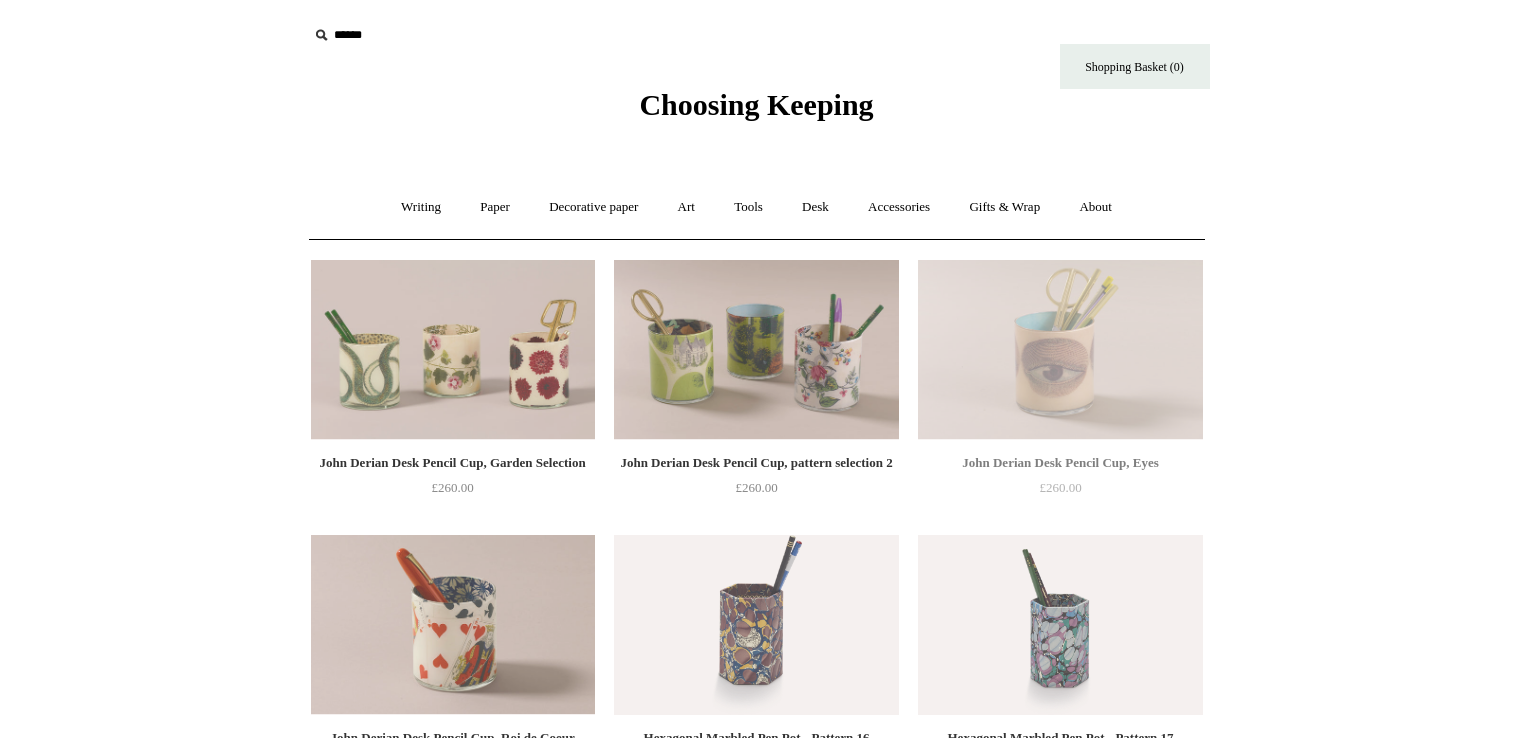 scroll, scrollTop: 0, scrollLeft: 0, axis: both 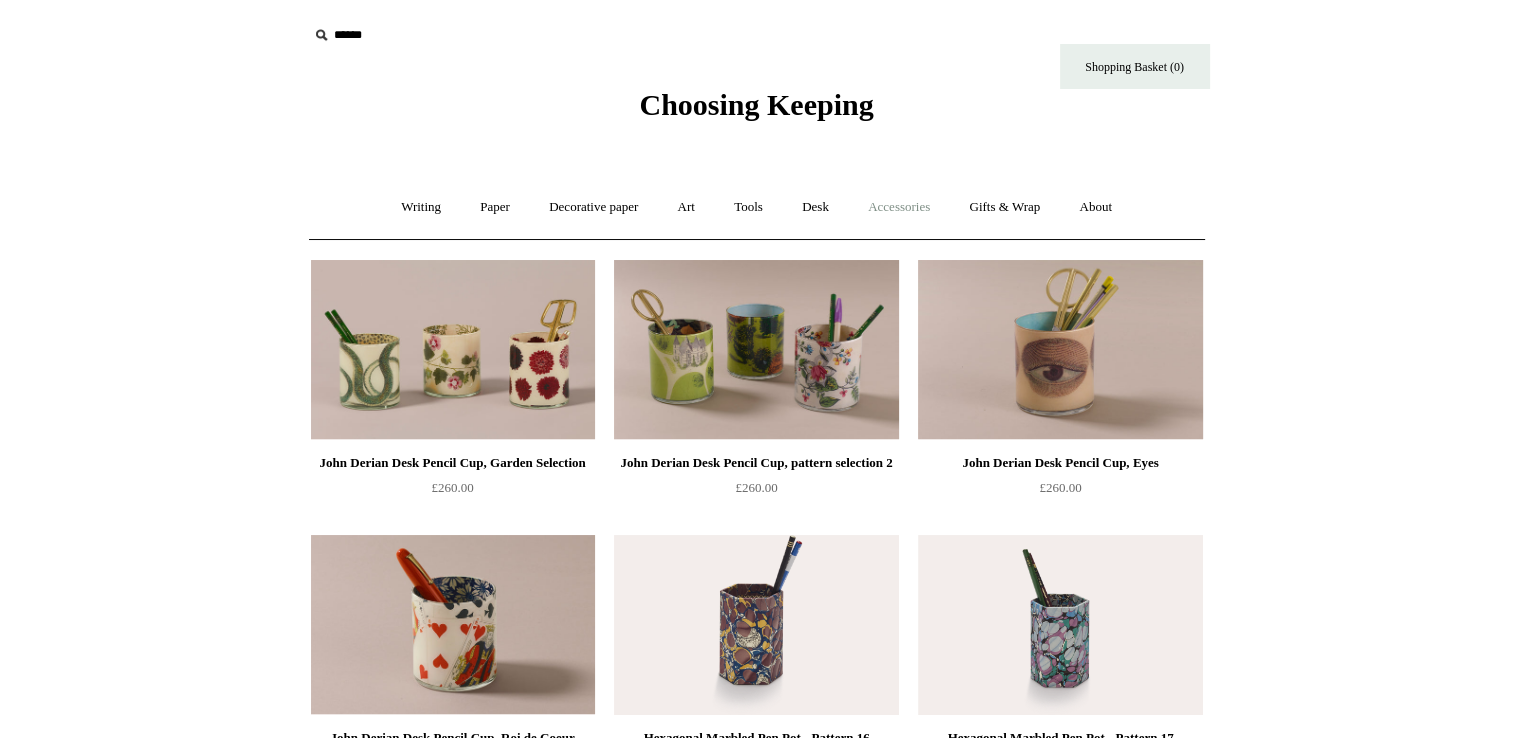 click on "Accessories +" at bounding box center [899, 207] 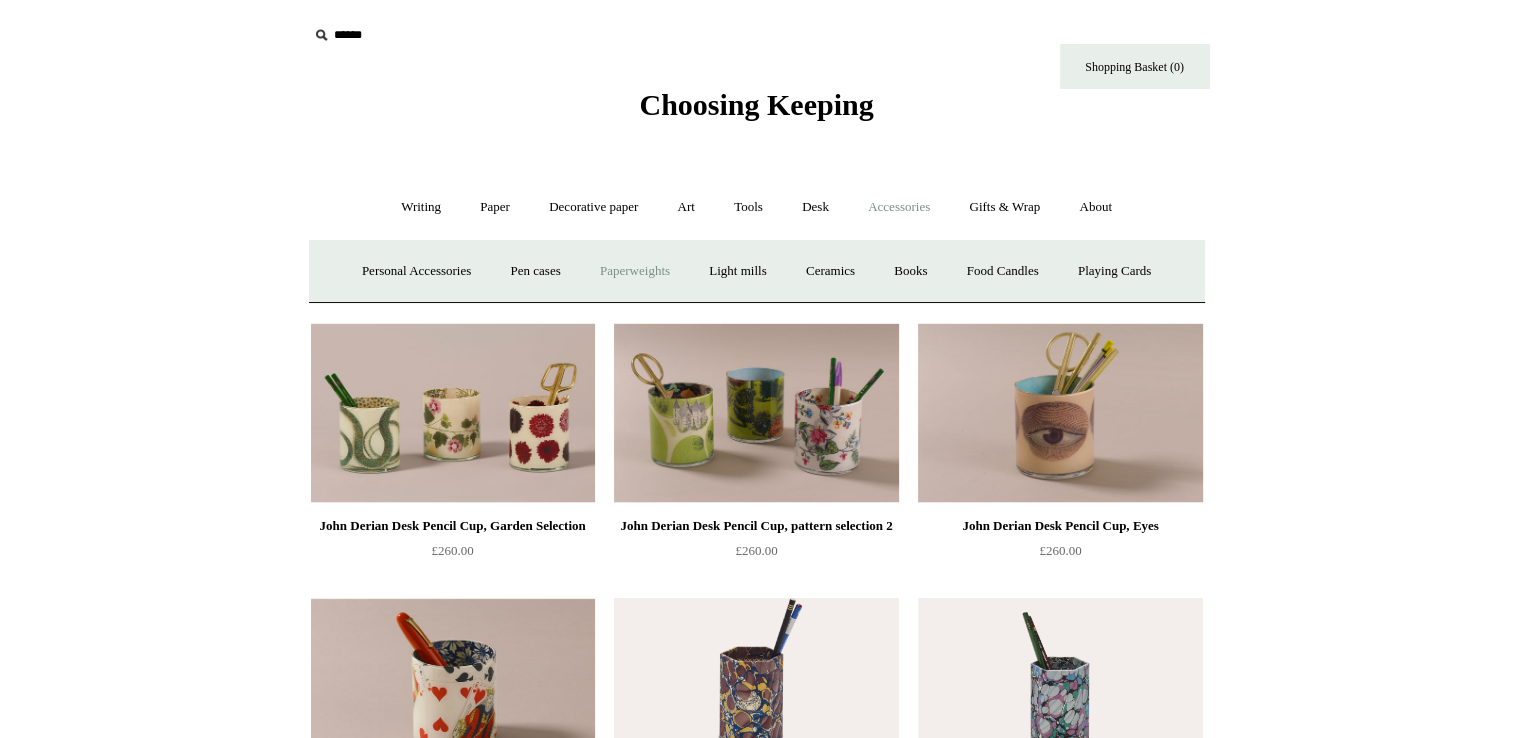 click on "Paperweights +" at bounding box center [635, 271] 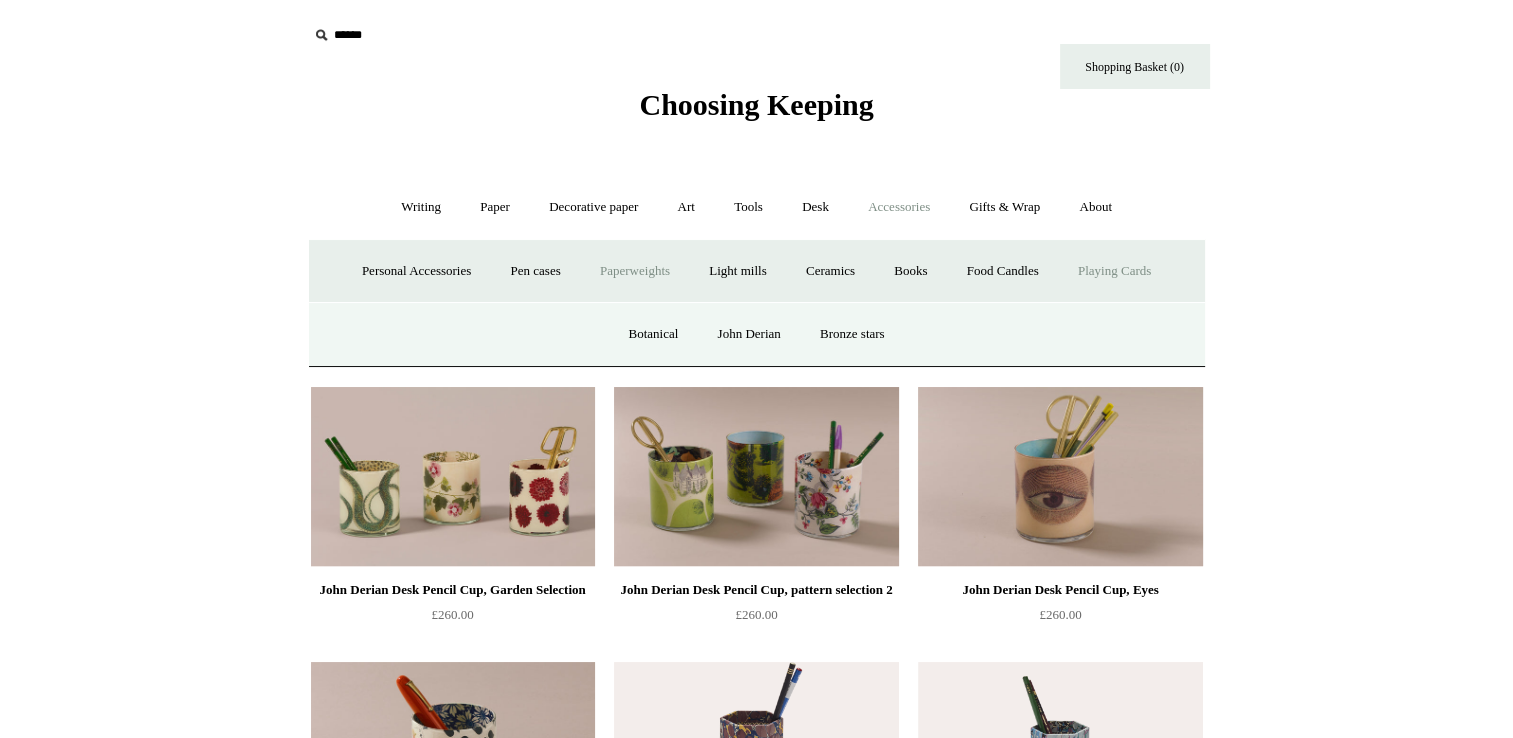 click on "Playing Cards" at bounding box center [1114, 271] 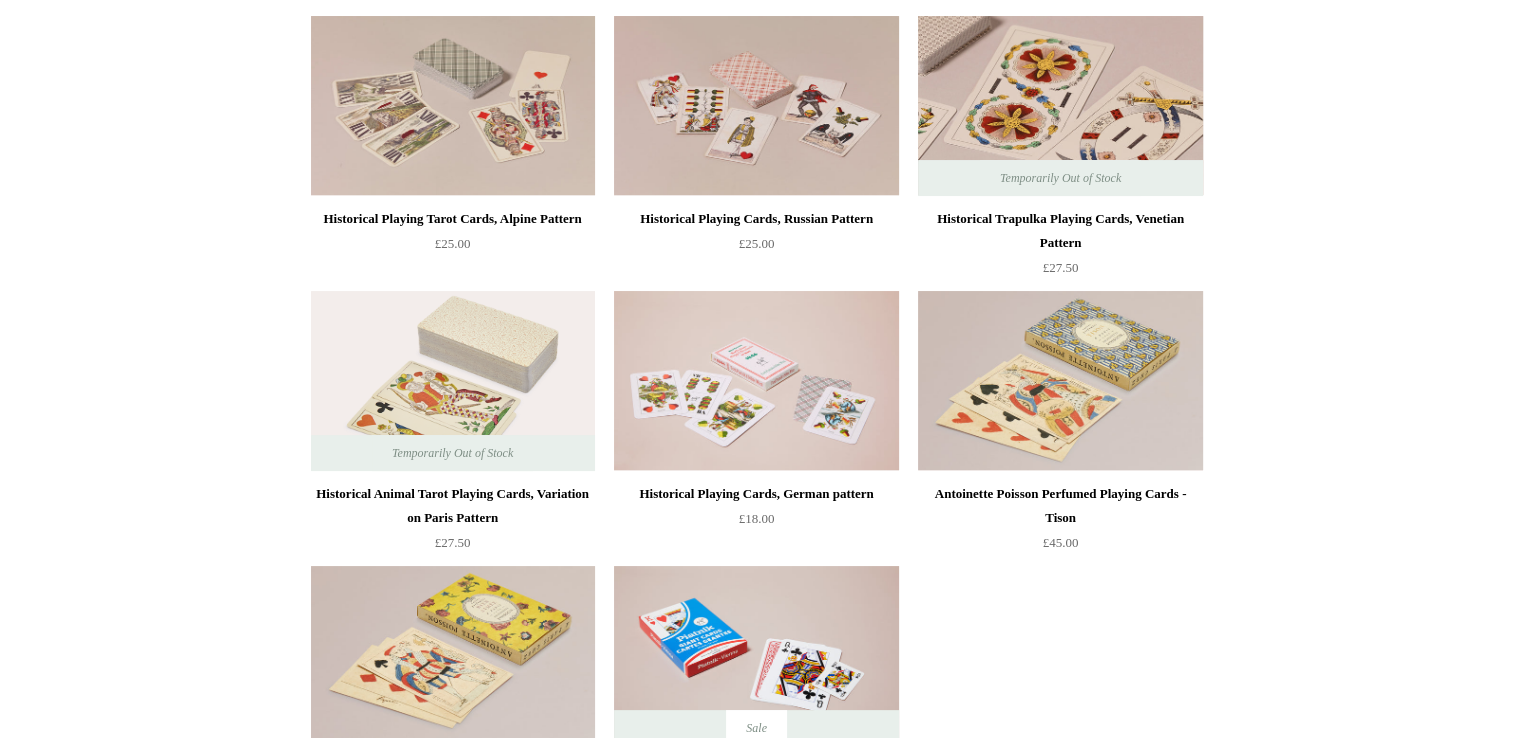scroll, scrollTop: 0, scrollLeft: 0, axis: both 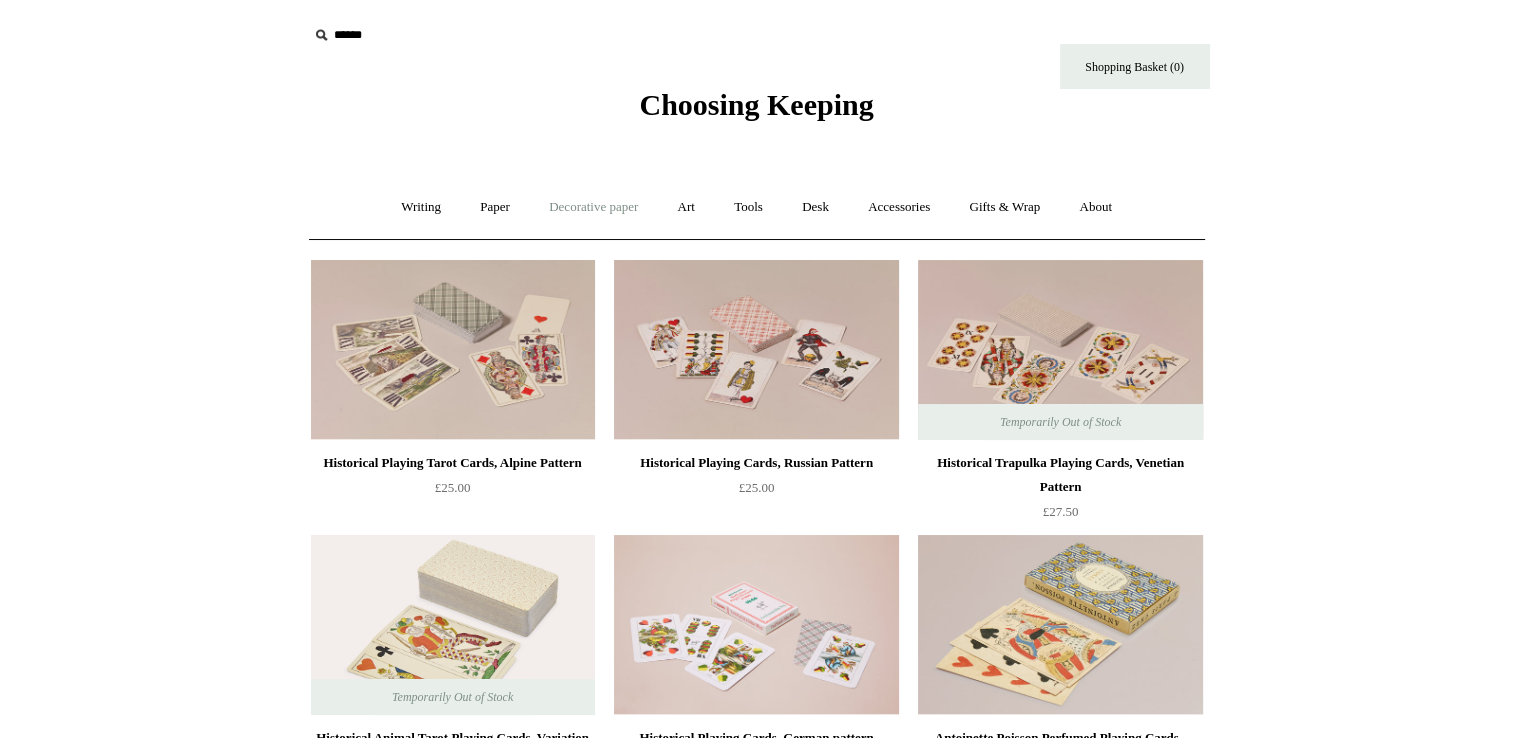 click on "Decorative paper +" at bounding box center [593, 207] 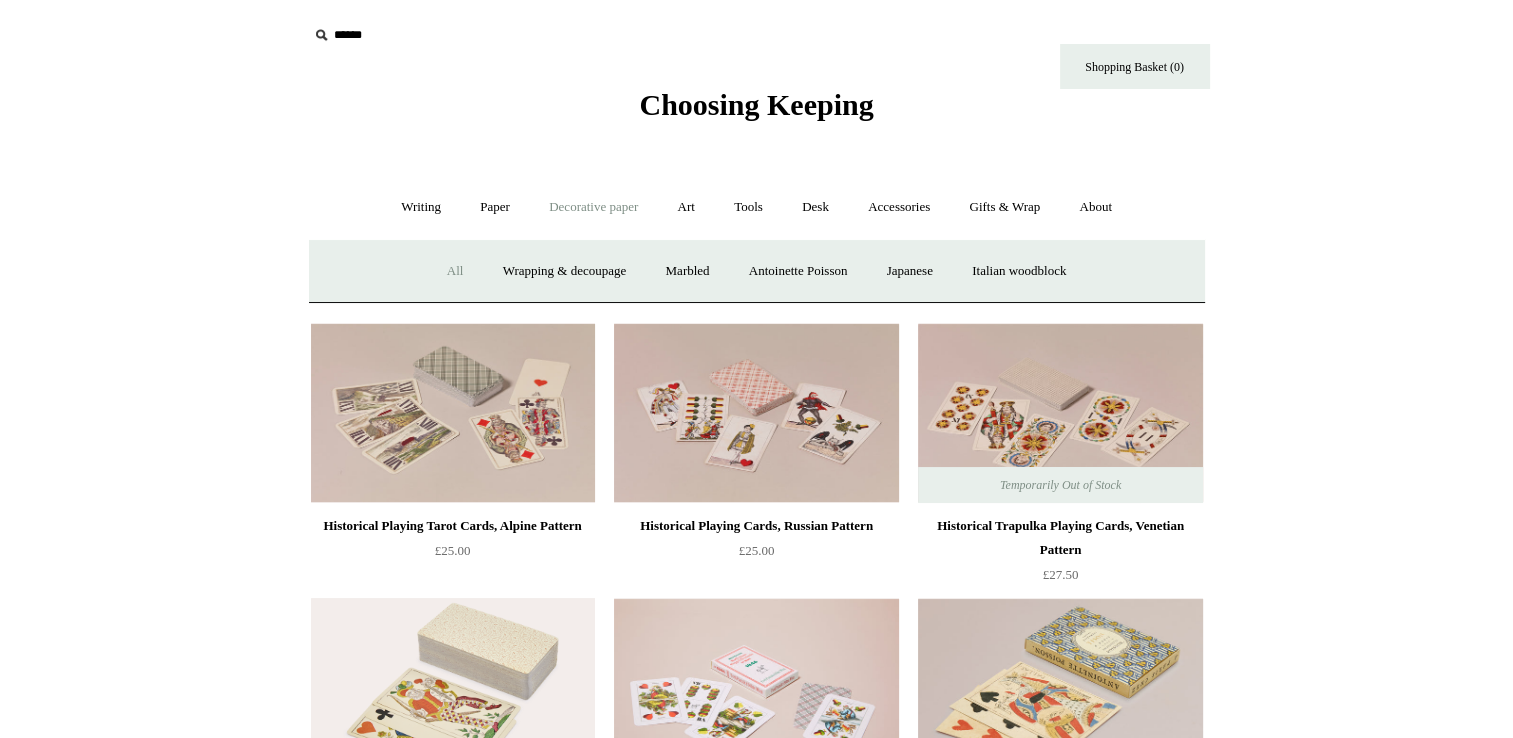 click on "All" at bounding box center (455, 271) 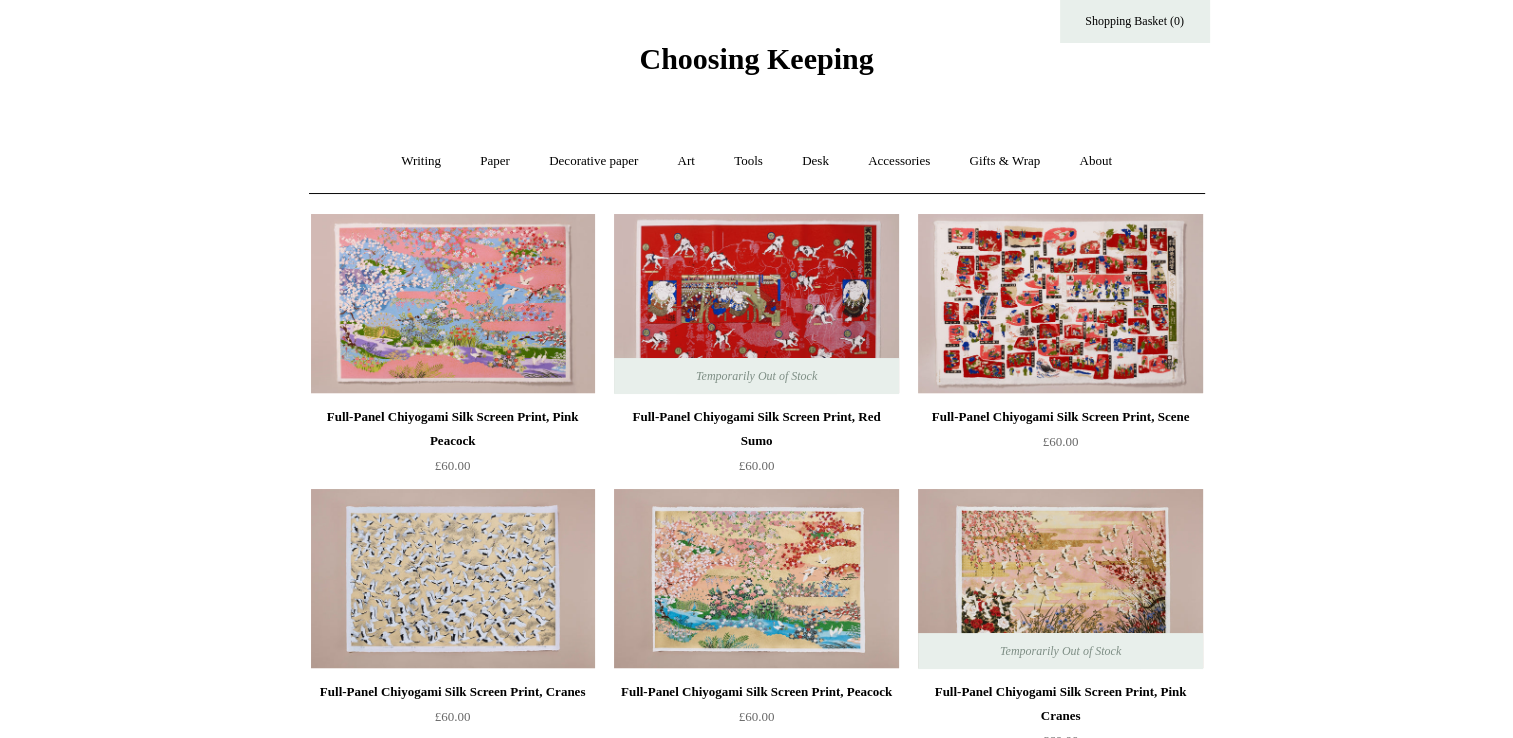 scroll, scrollTop: 39, scrollLeft: 0, axis: vertical 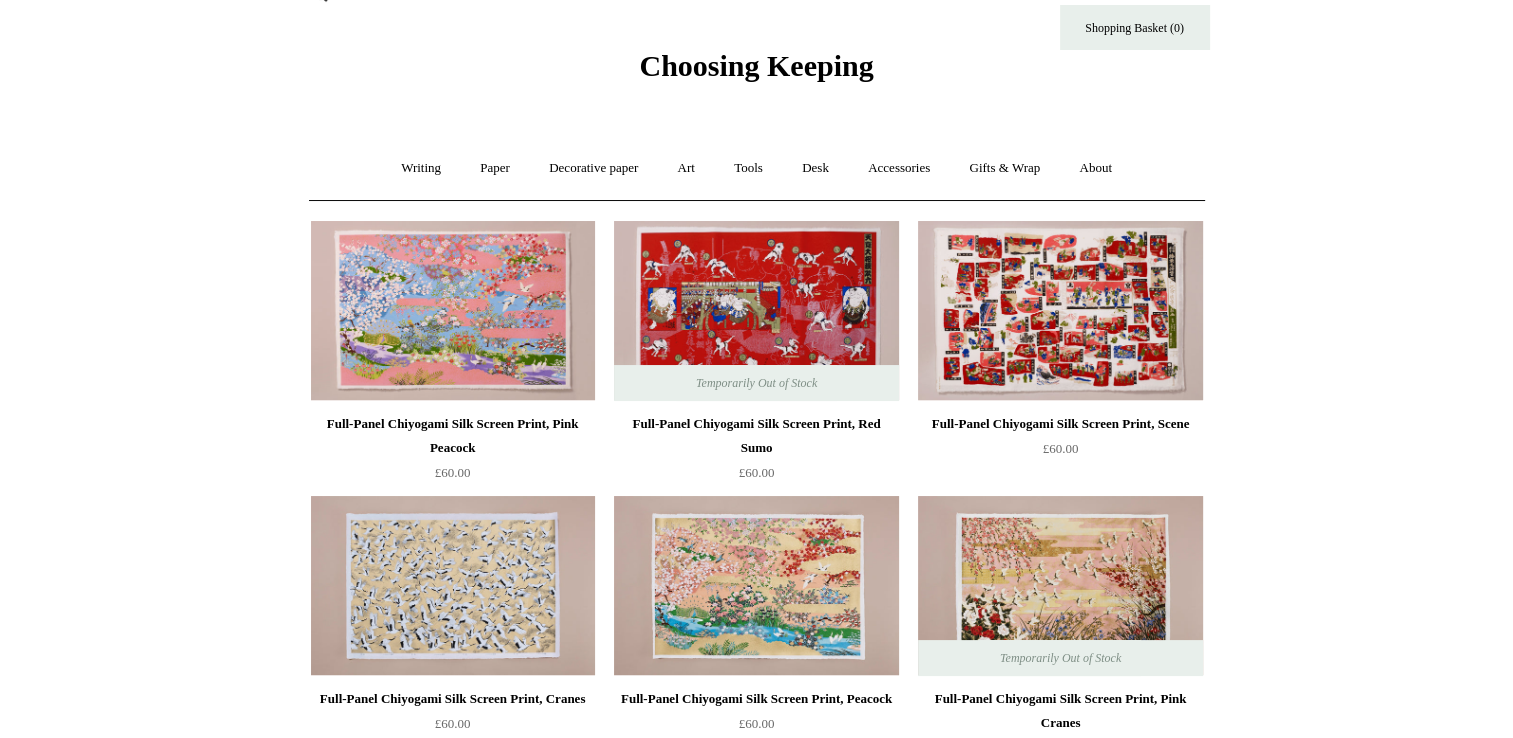 click on "Writing +
Pens by brand +
Kaweco
Lamy
Ohnishi Seisakusho
Pelikan
Tetzbo
Pilot
Platinum
Sailor
Steve Harrison
Fountain pens +" at bounding box center (757, 168) 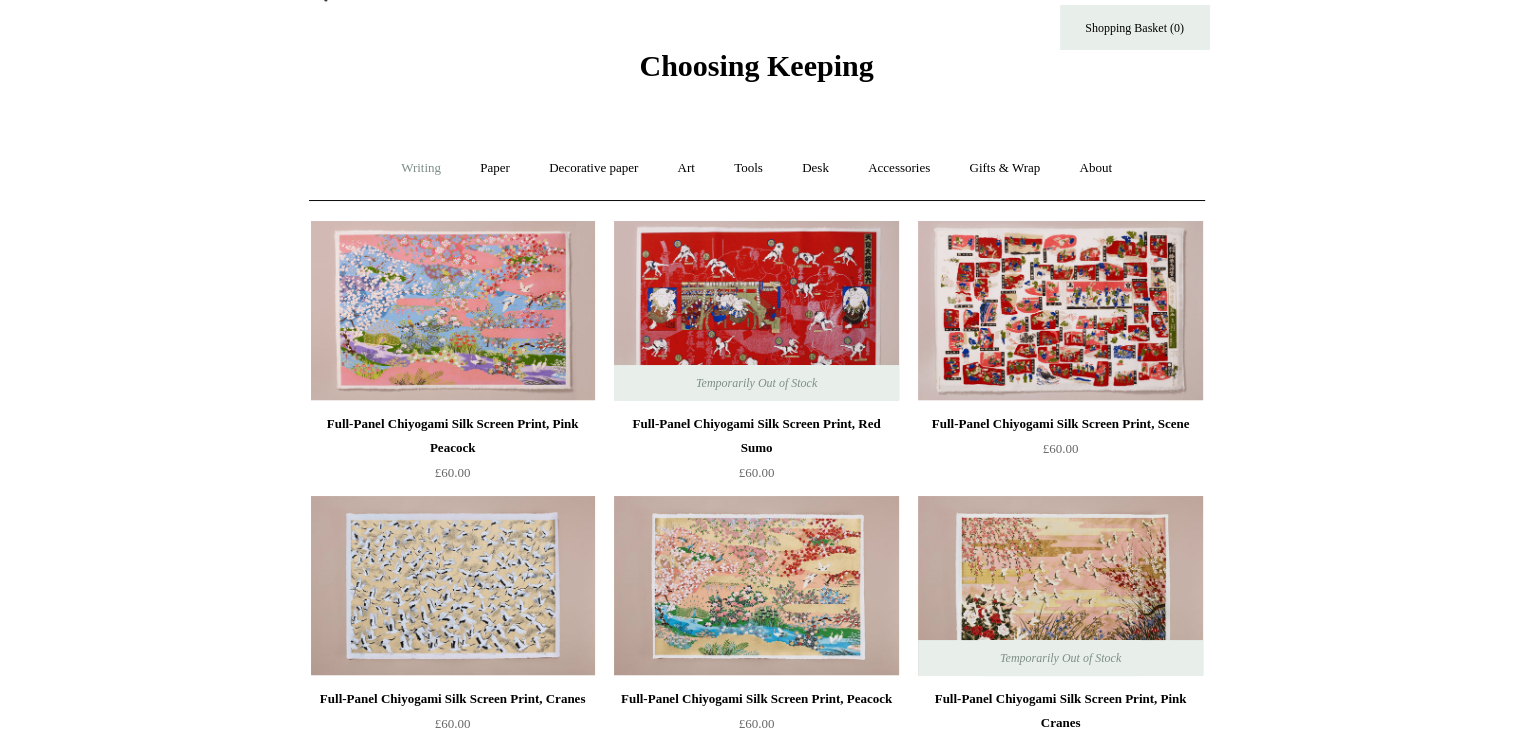 click on "Writing +" at bounding box center (421, 168) 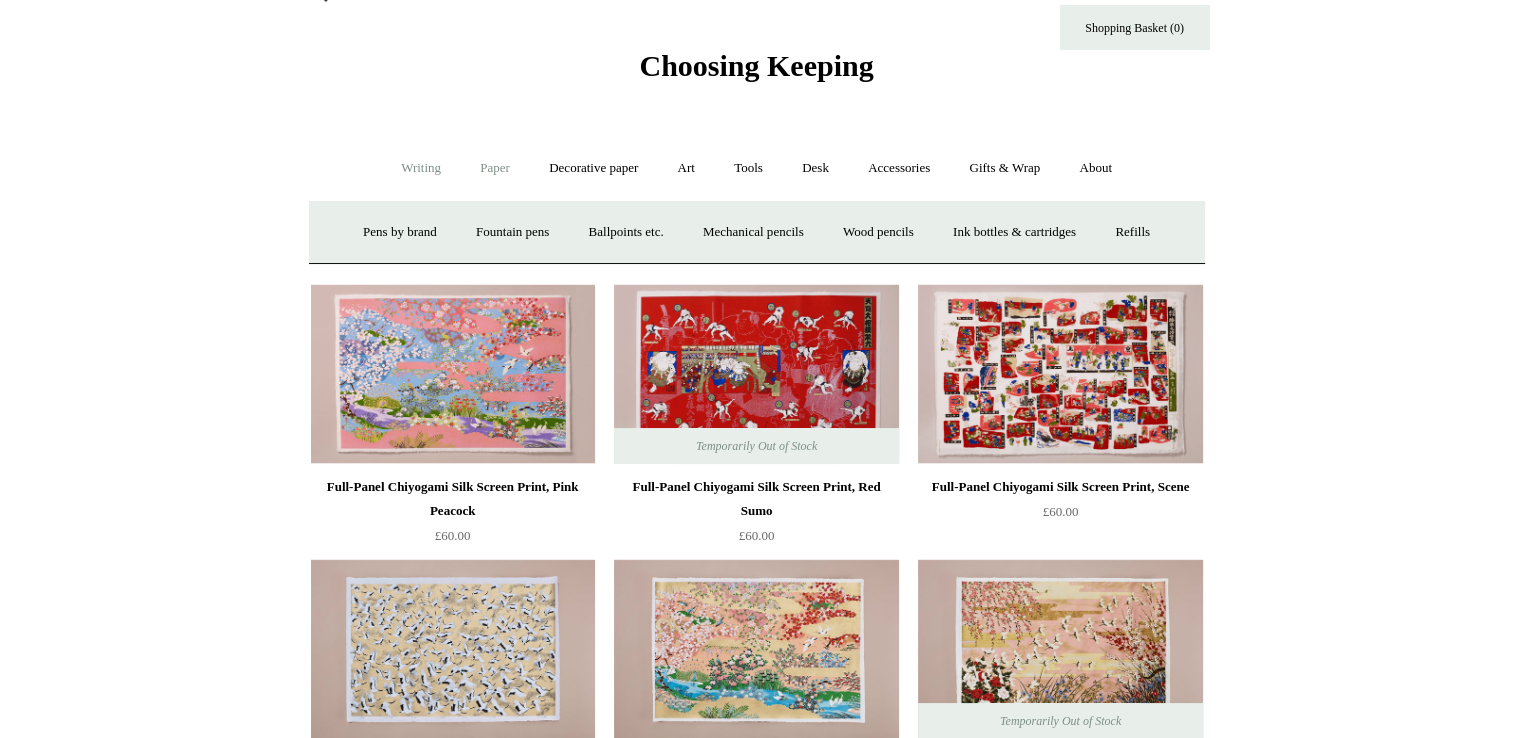 click on "Paper +" at bounding box center (495, 168) 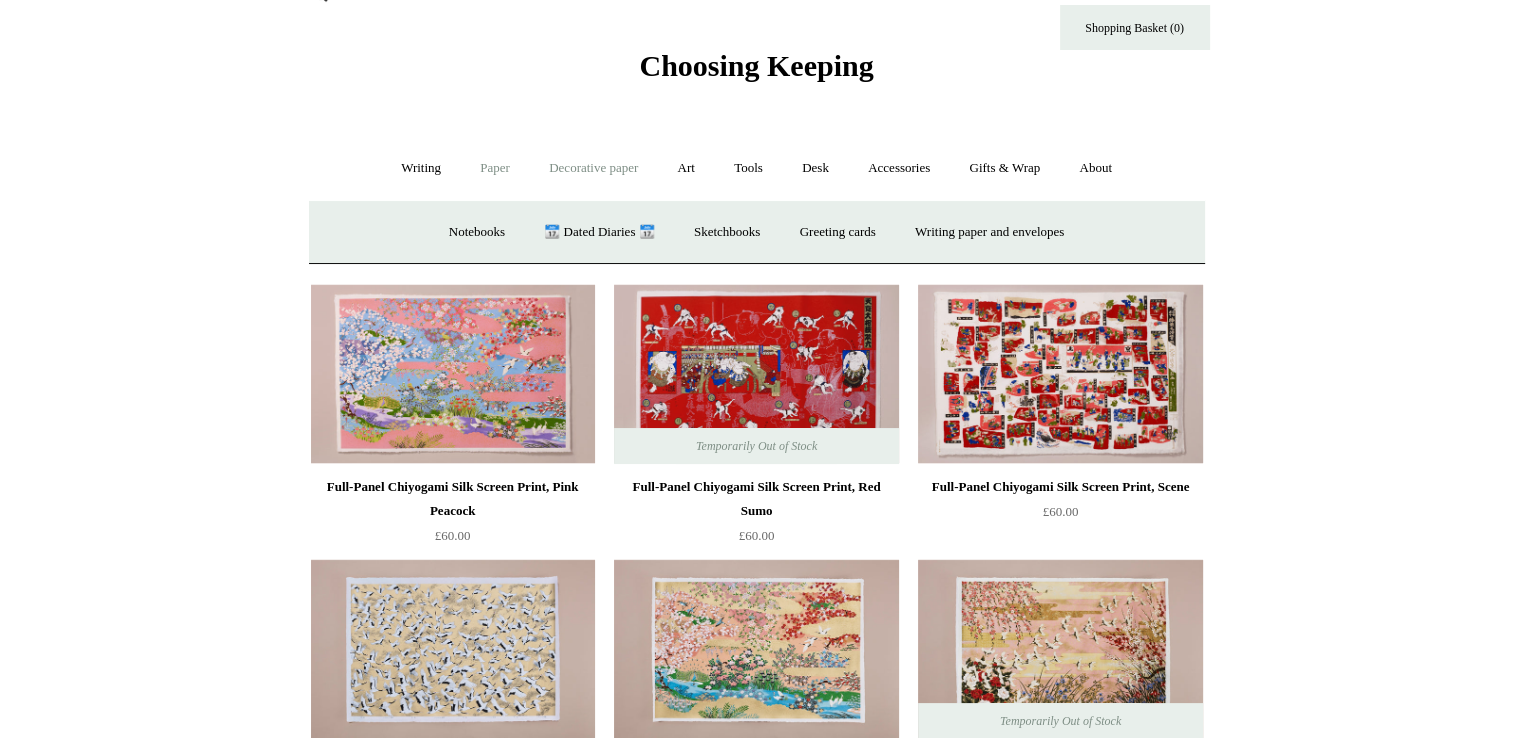 click on "Decorative paper +" at bounding box center [593, 168] 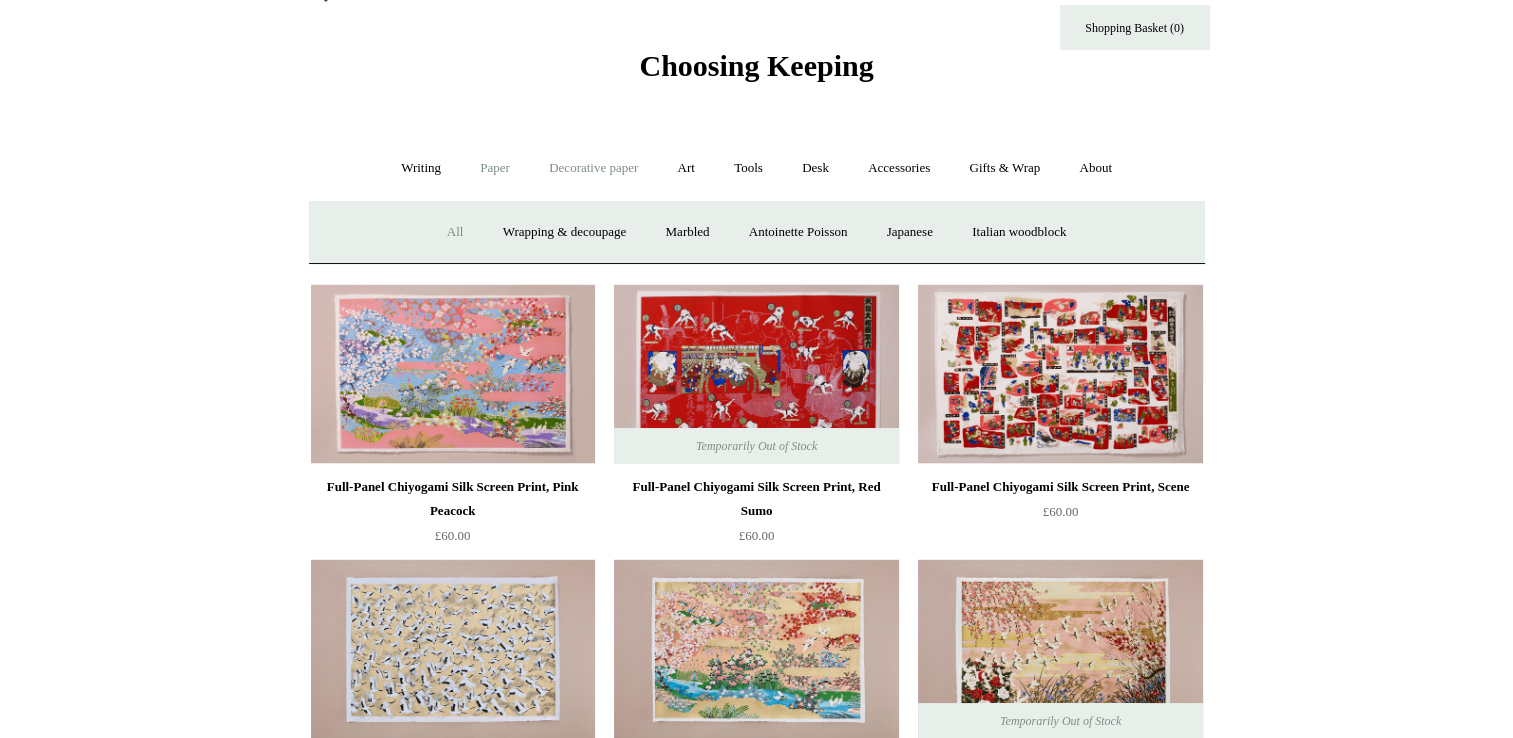 click on "Paper +" at bounding box center [495, 168] 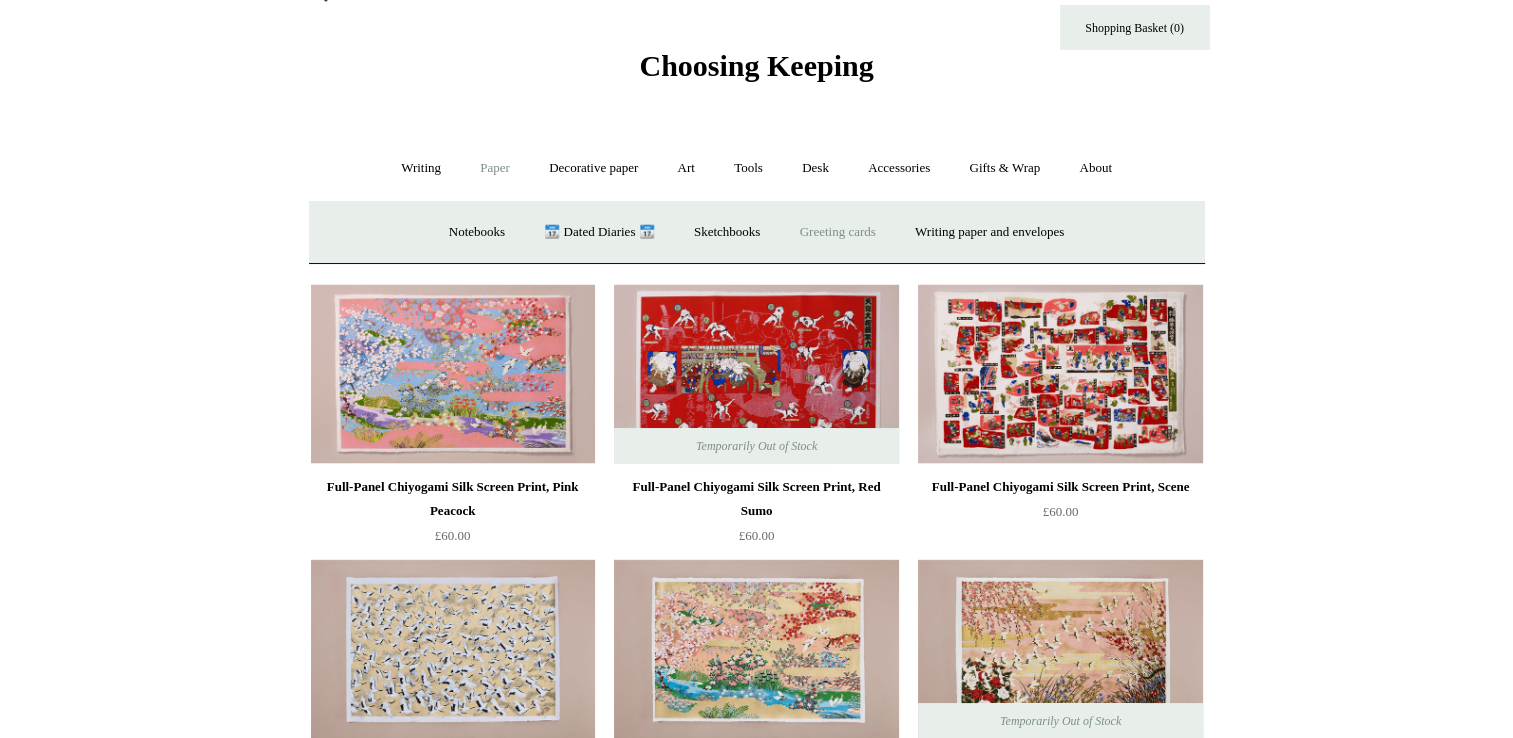click on "Greeting cards +" at bounding box center (838, 232) 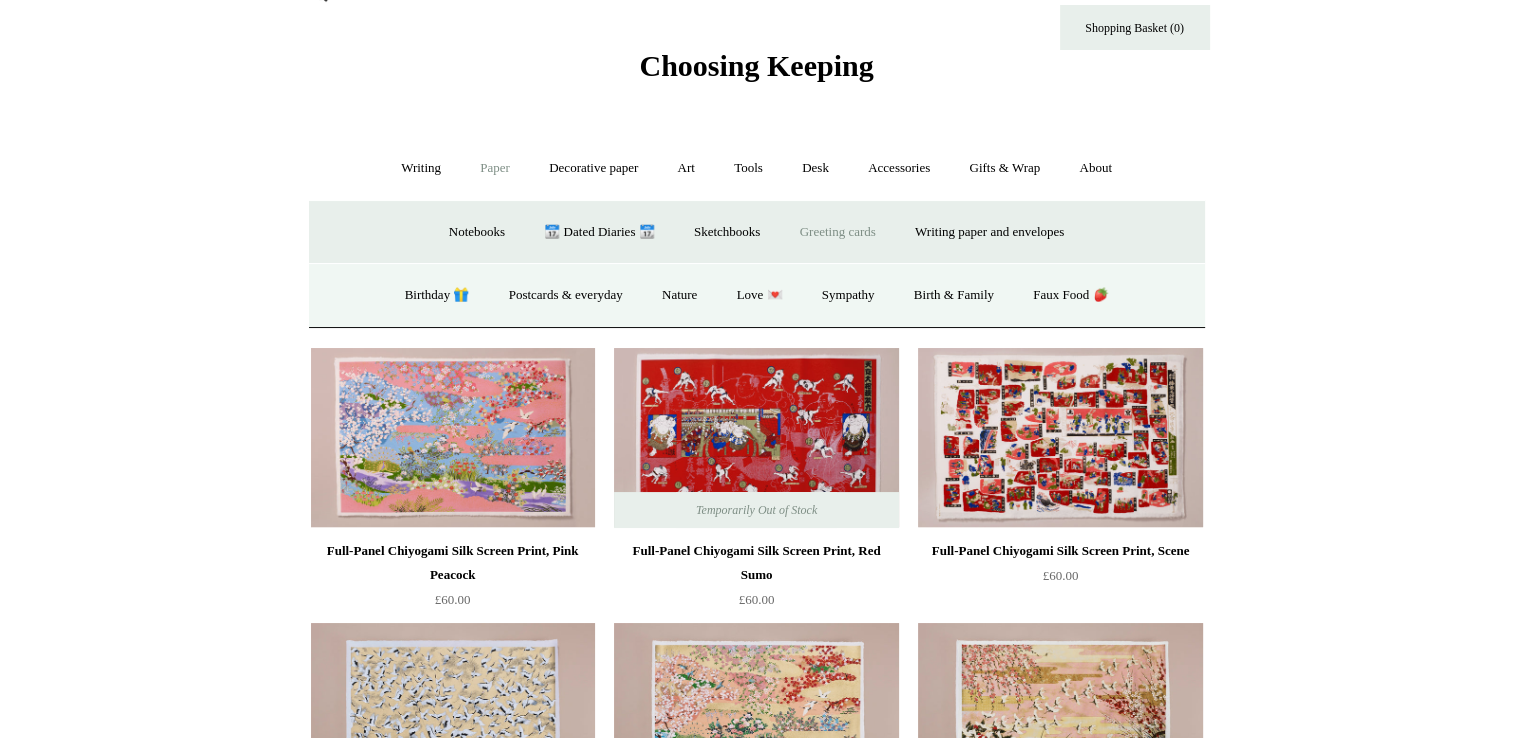 click on "Greeting cards -" at bounding box center (838, 232) 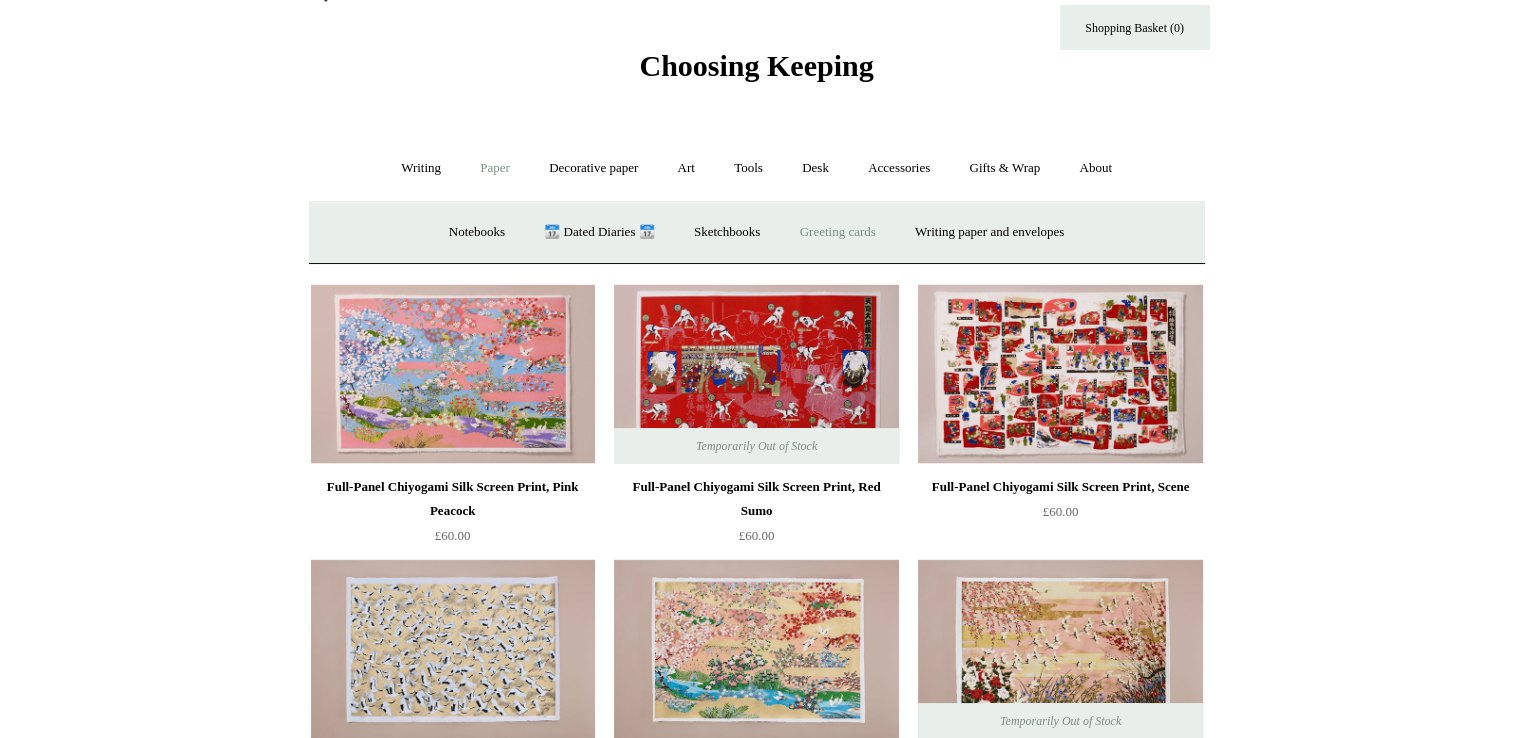 click on "Greeting cards +" at bounding box center (838, 232) 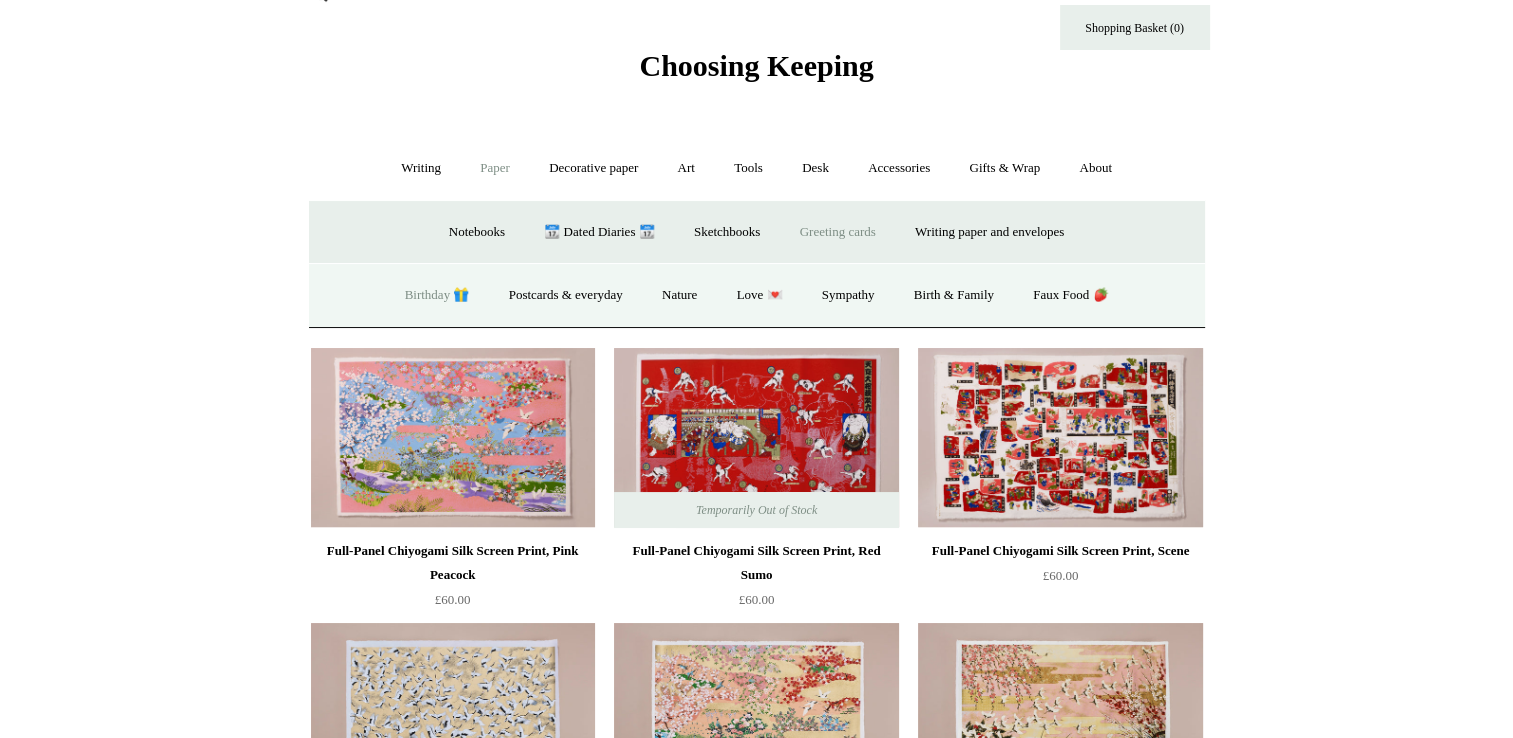 click on "Birthday 🎁" at bounding box center (437, 295) 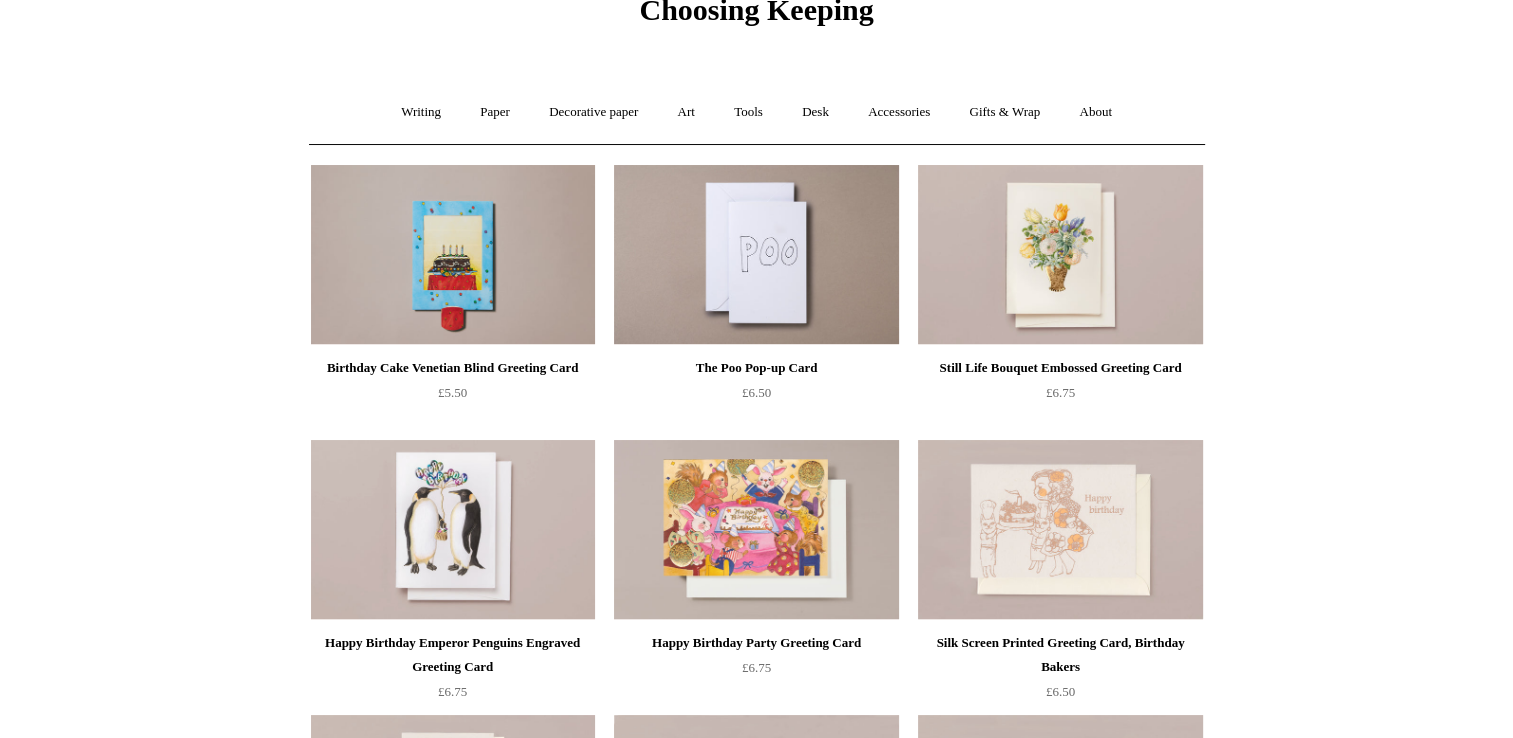 scroll, scrollTop: 92, scrollLeft: 0, axis: vertical 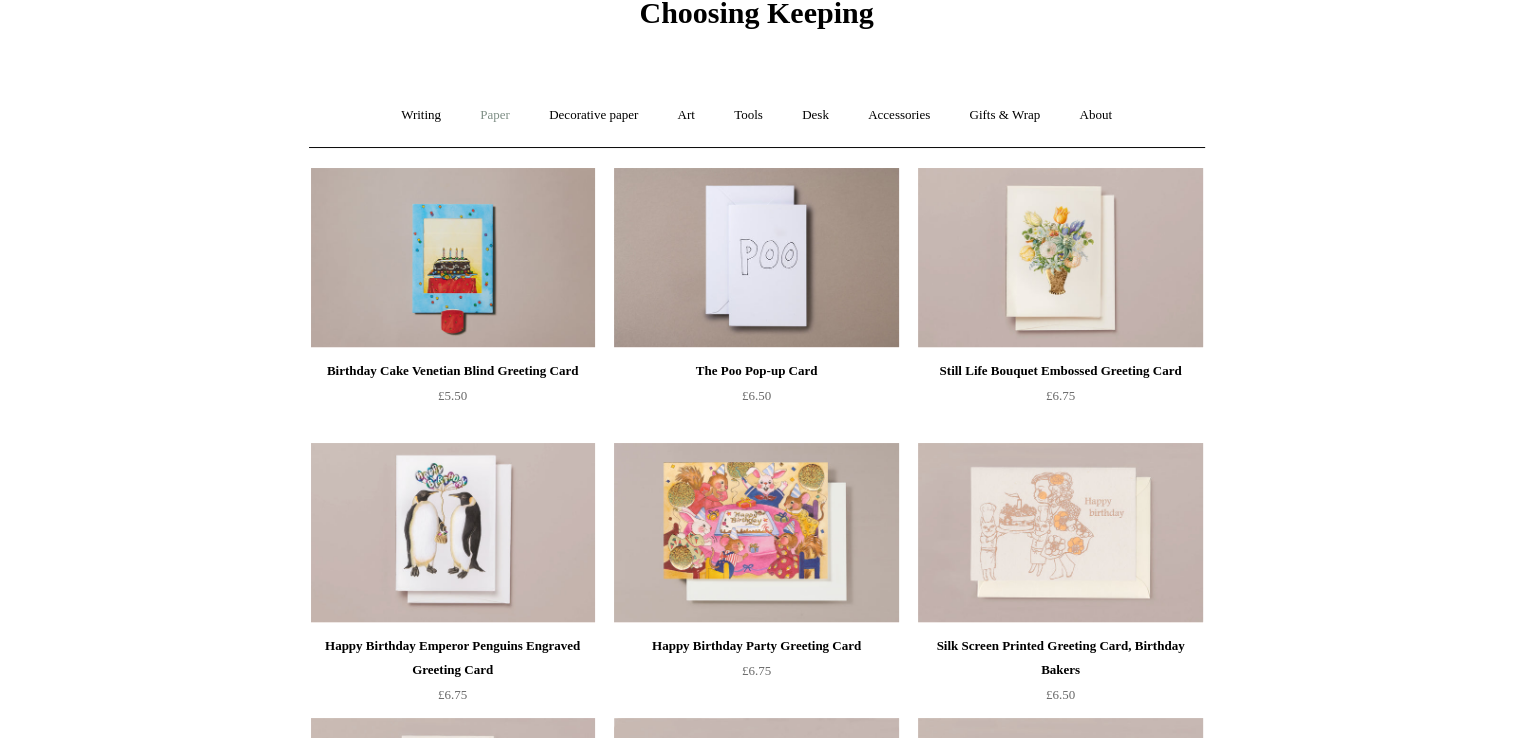 click on "Paper +" at bounding box center (495, 115) 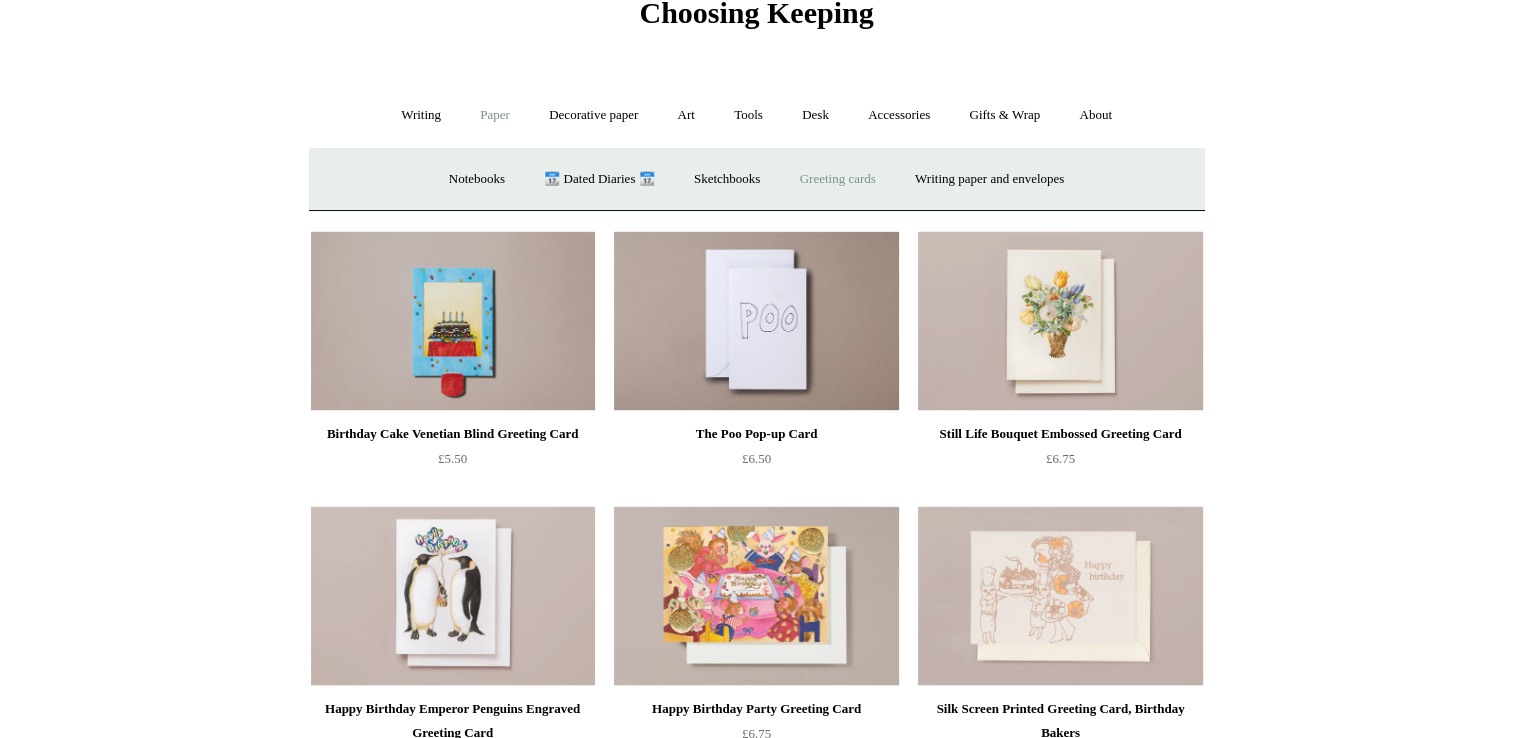click on "Greeting cards +" at bounding box center (838, 179) 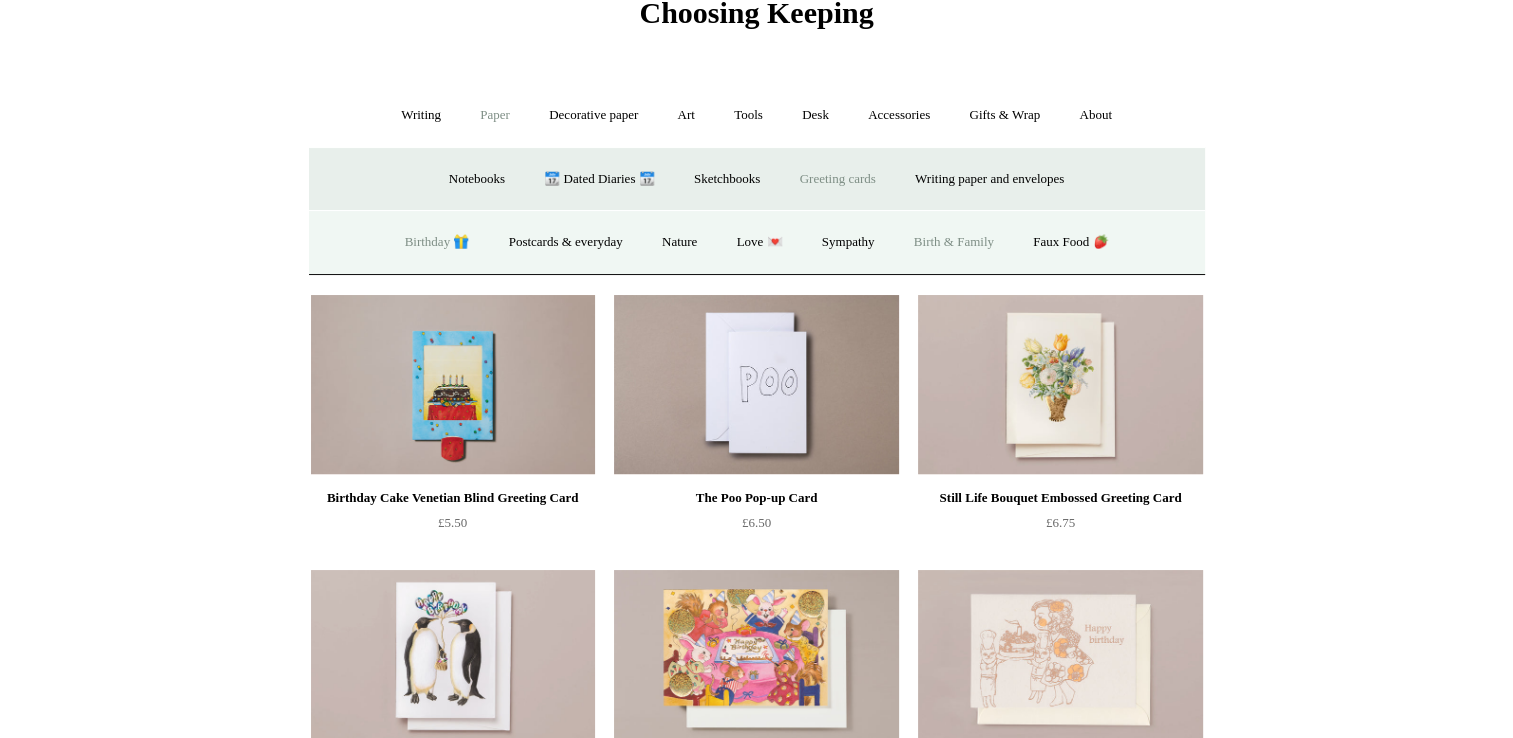 click on "Birth & Family" at bounding box center [954, 242] 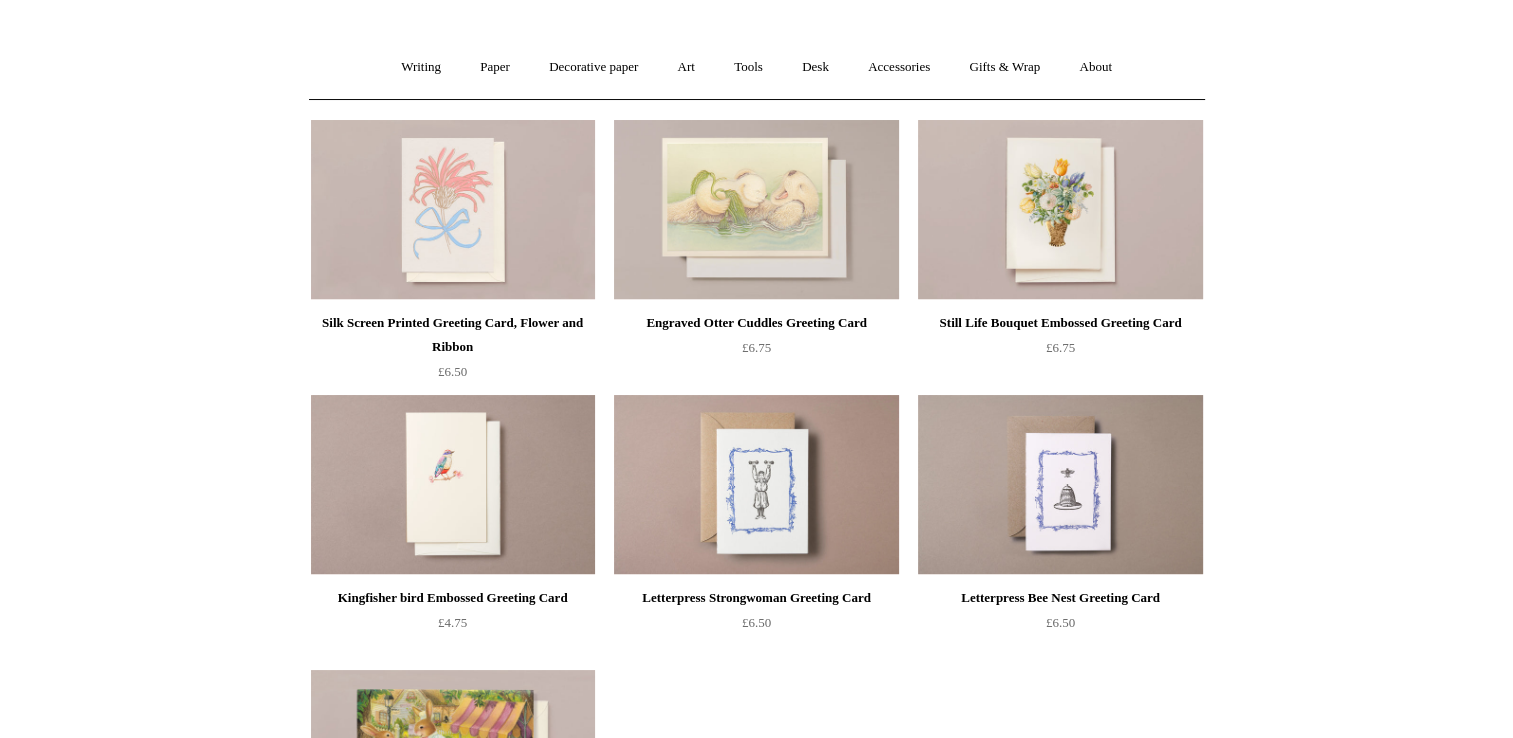scroll, scrollTop: 140, scrollLeft: 0, axis: vertical 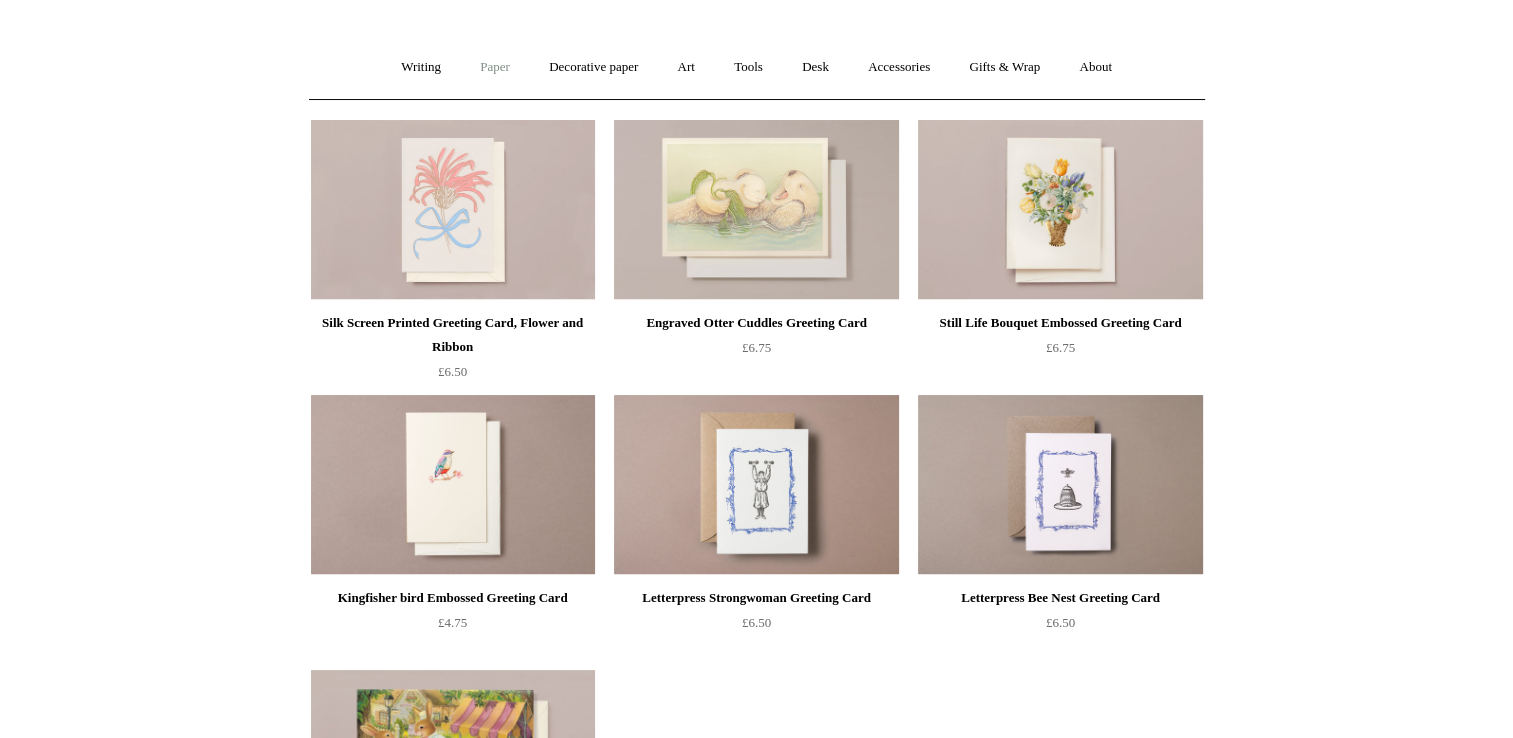 click on "Paper +" at bounding box center (495, 67) 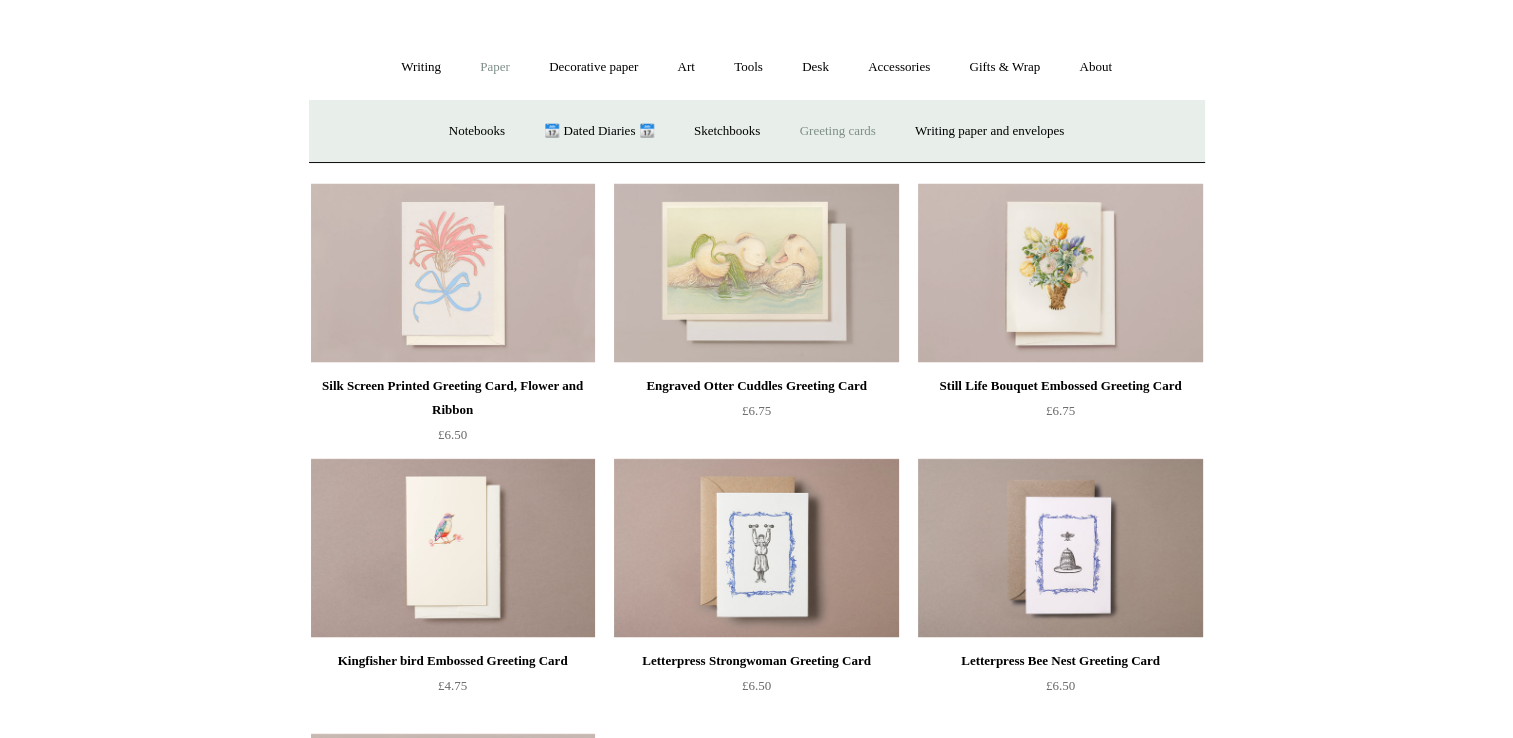 click on "Greeting cards +" at bounding box center [838, 131] 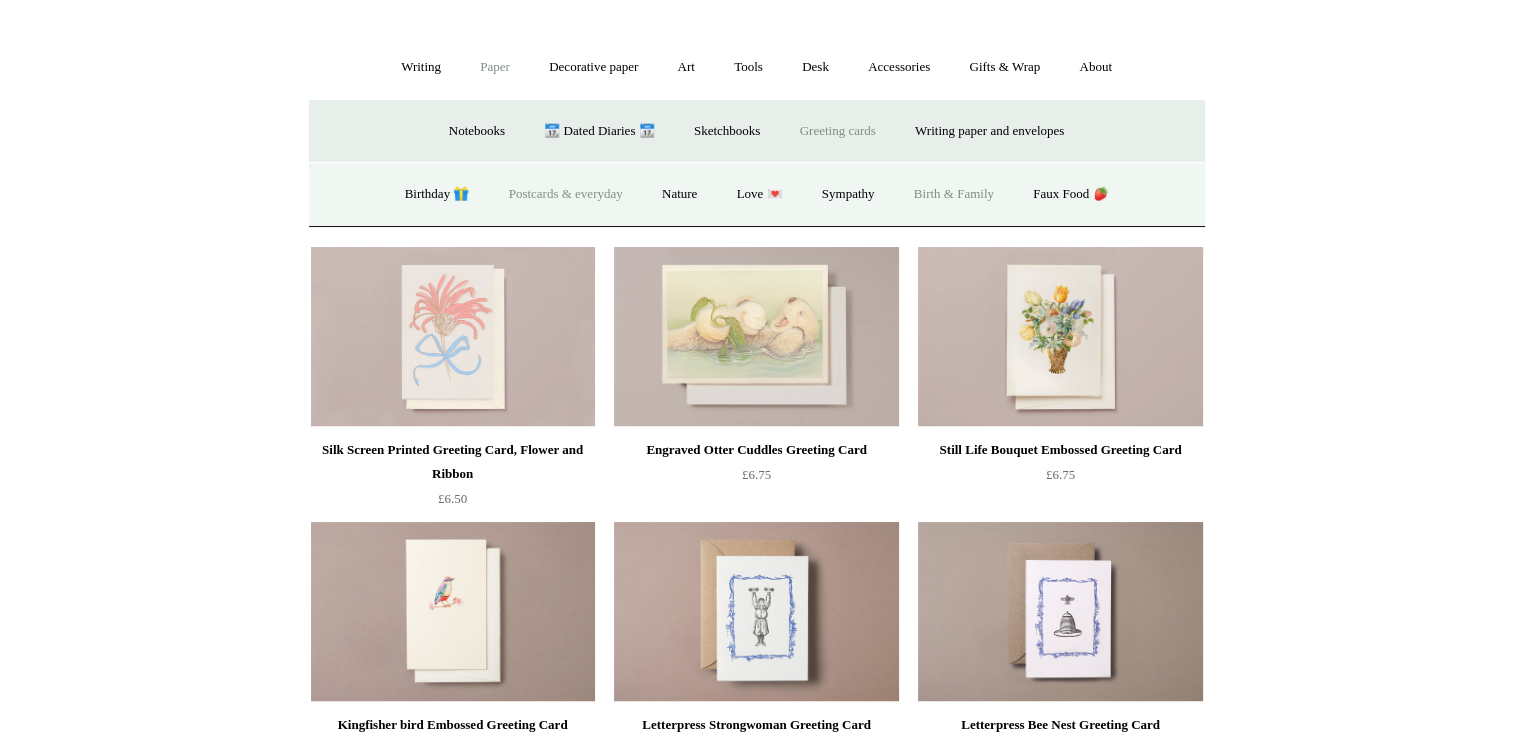 click on "Postcards & everyday" at bounding box center [566, 194] 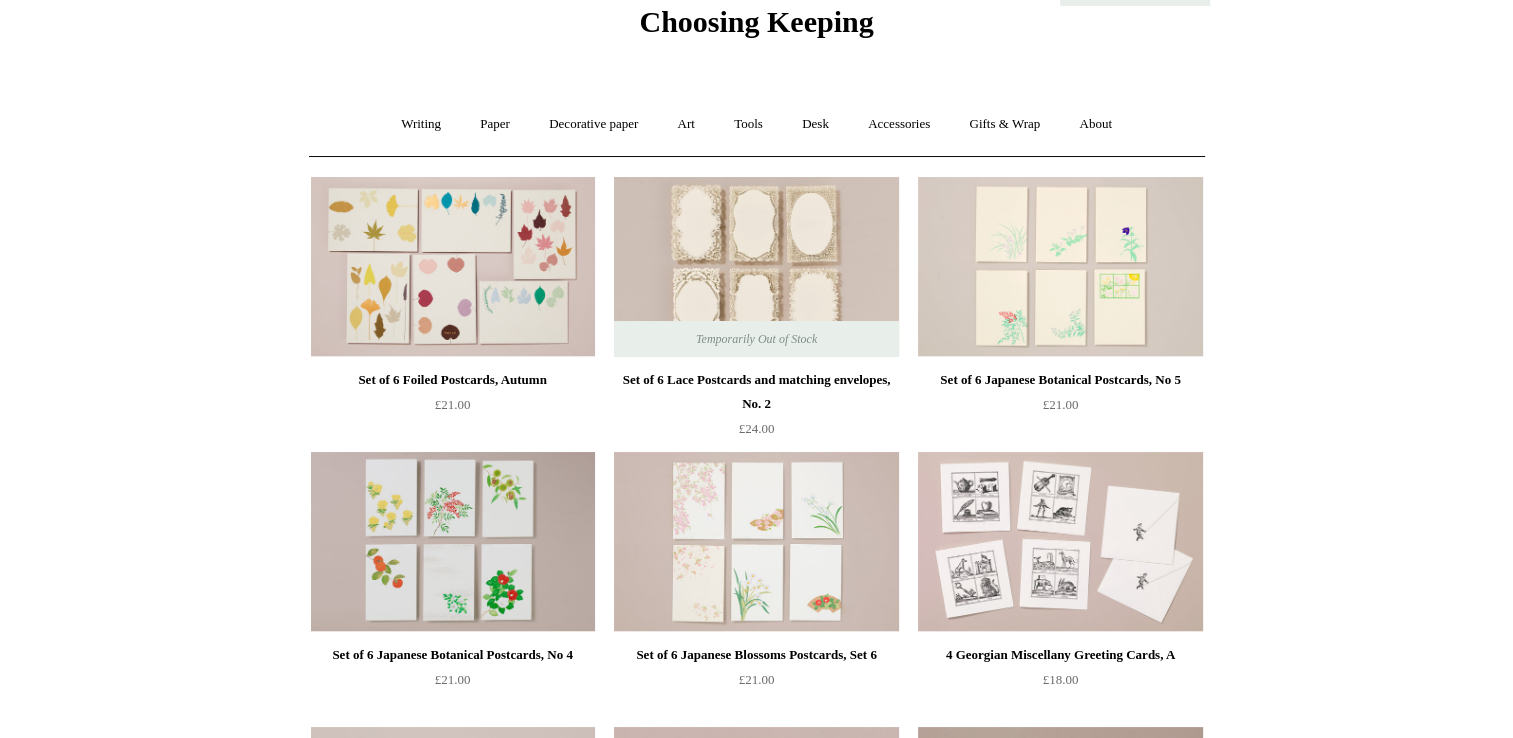 scroll, scrollTop: 82, scrollLeft: 0, axis: vertical 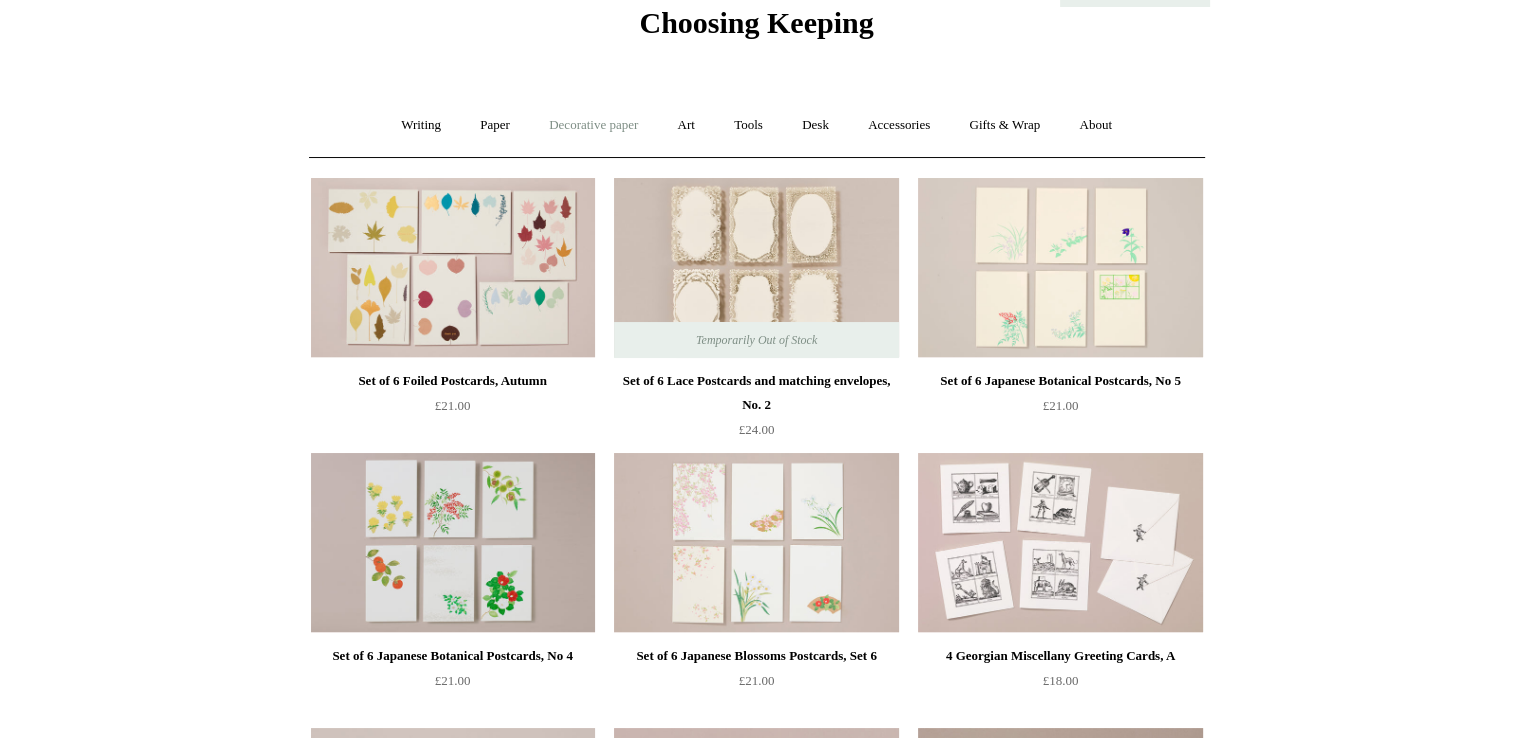 click on "Decorative paper +" at bounding box center [593, 125] 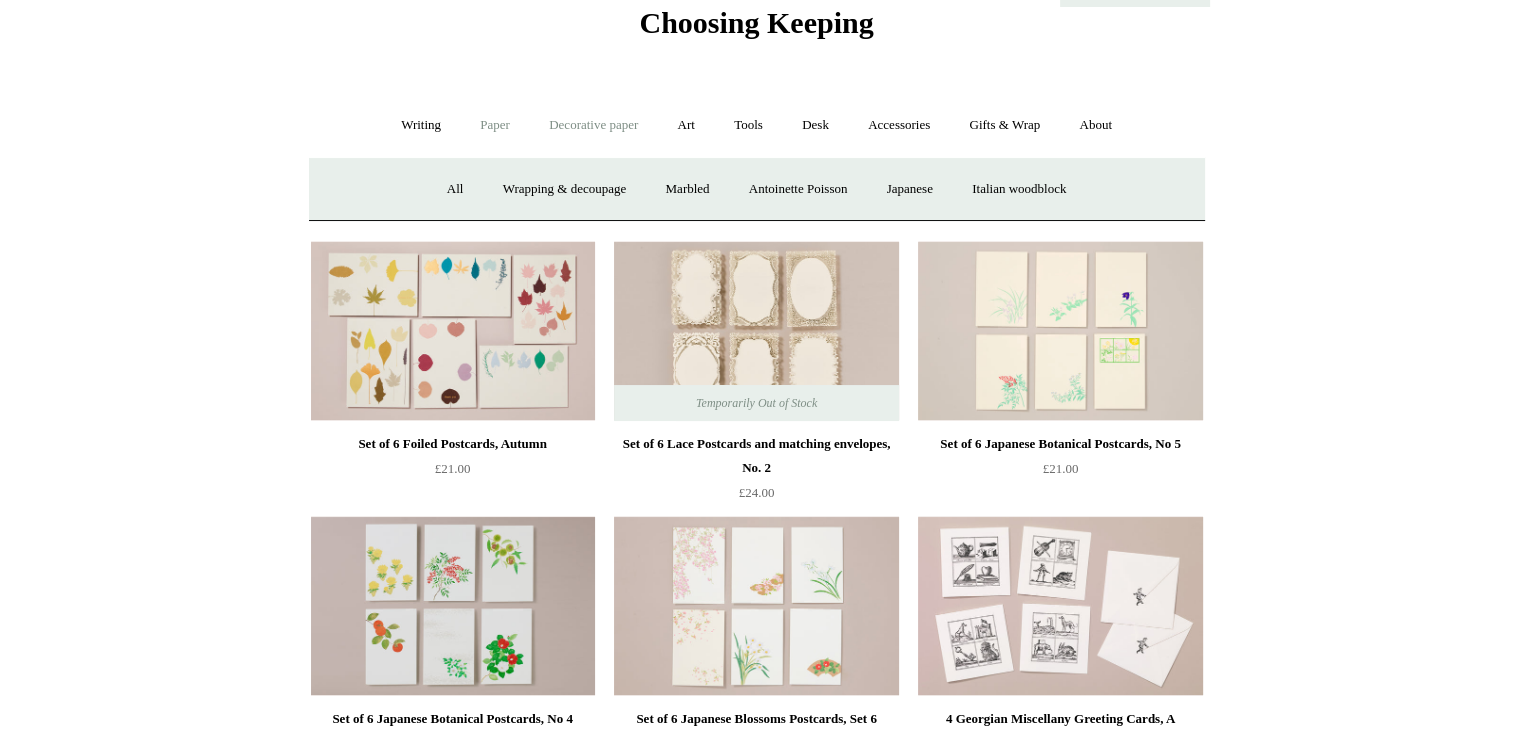 click on "Paper +" at bounding box center (495, 125) 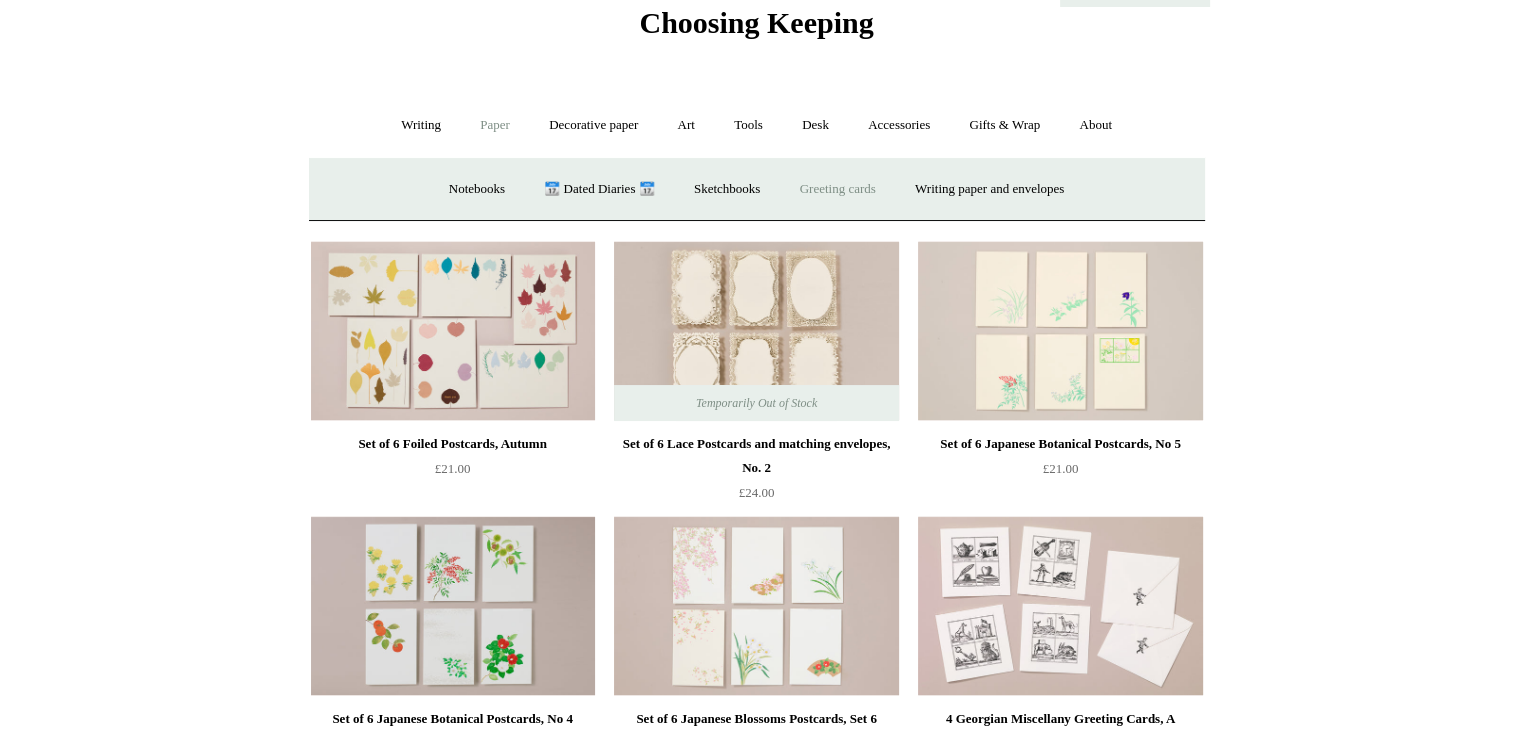 drag, startPoint x: 499, startPoint y: 126, endPoint x: 871, endPoint y: 174, distance: 375.08398 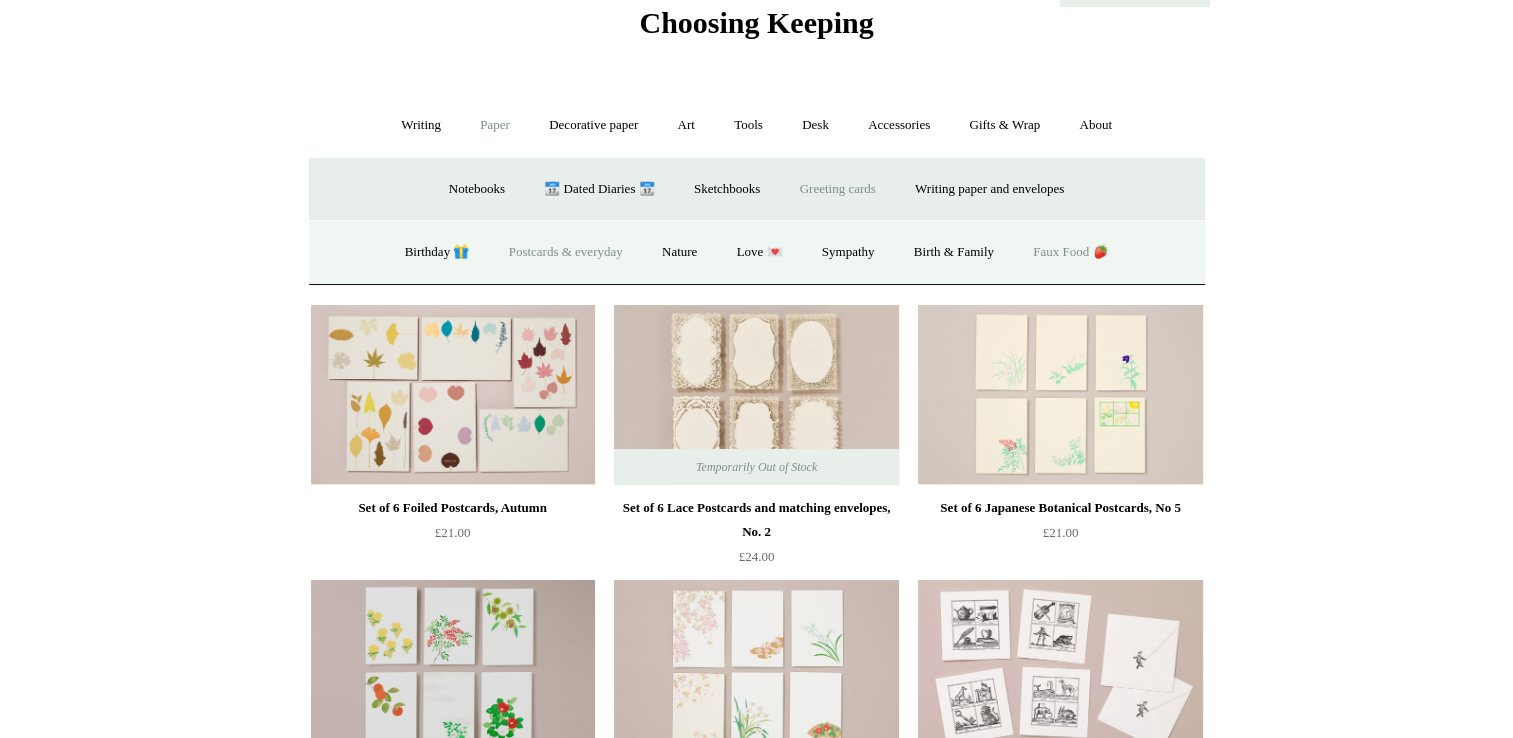 click on "Faux Food 🍓" at bounding box center (1070, 252) 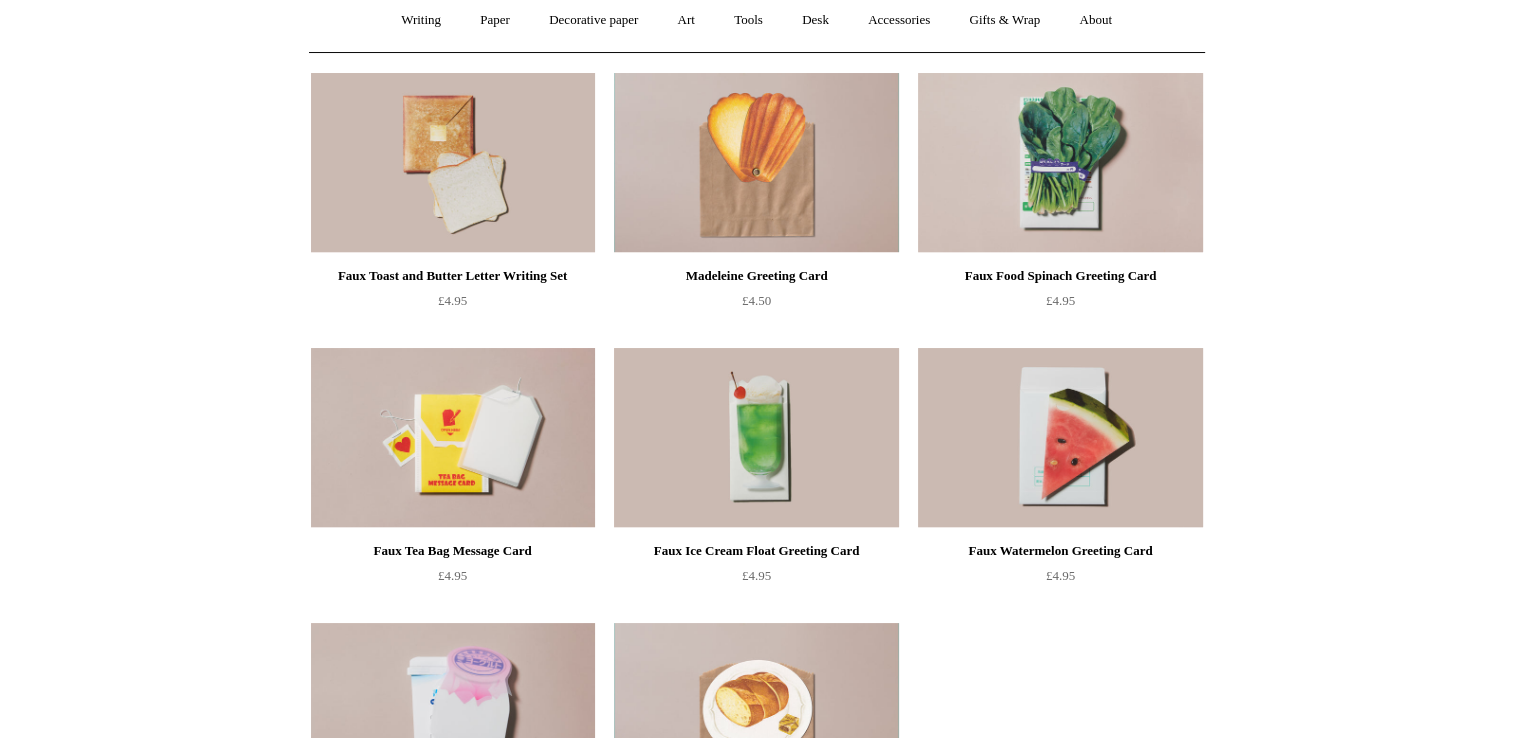 scroll, scrollTop: 0, scrollLeft: 0, axis: both 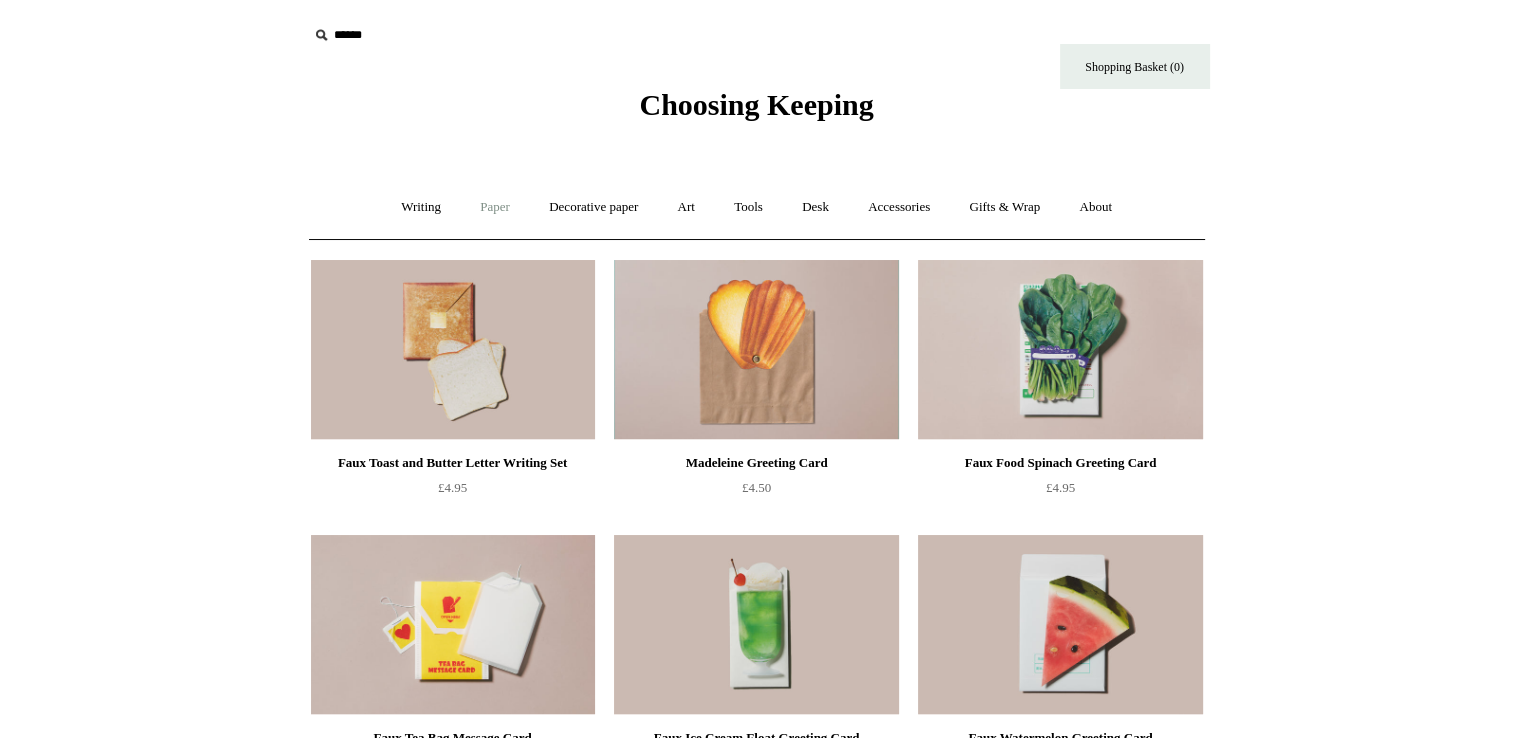 click on "Paper +" at bounding box center (495, 207) 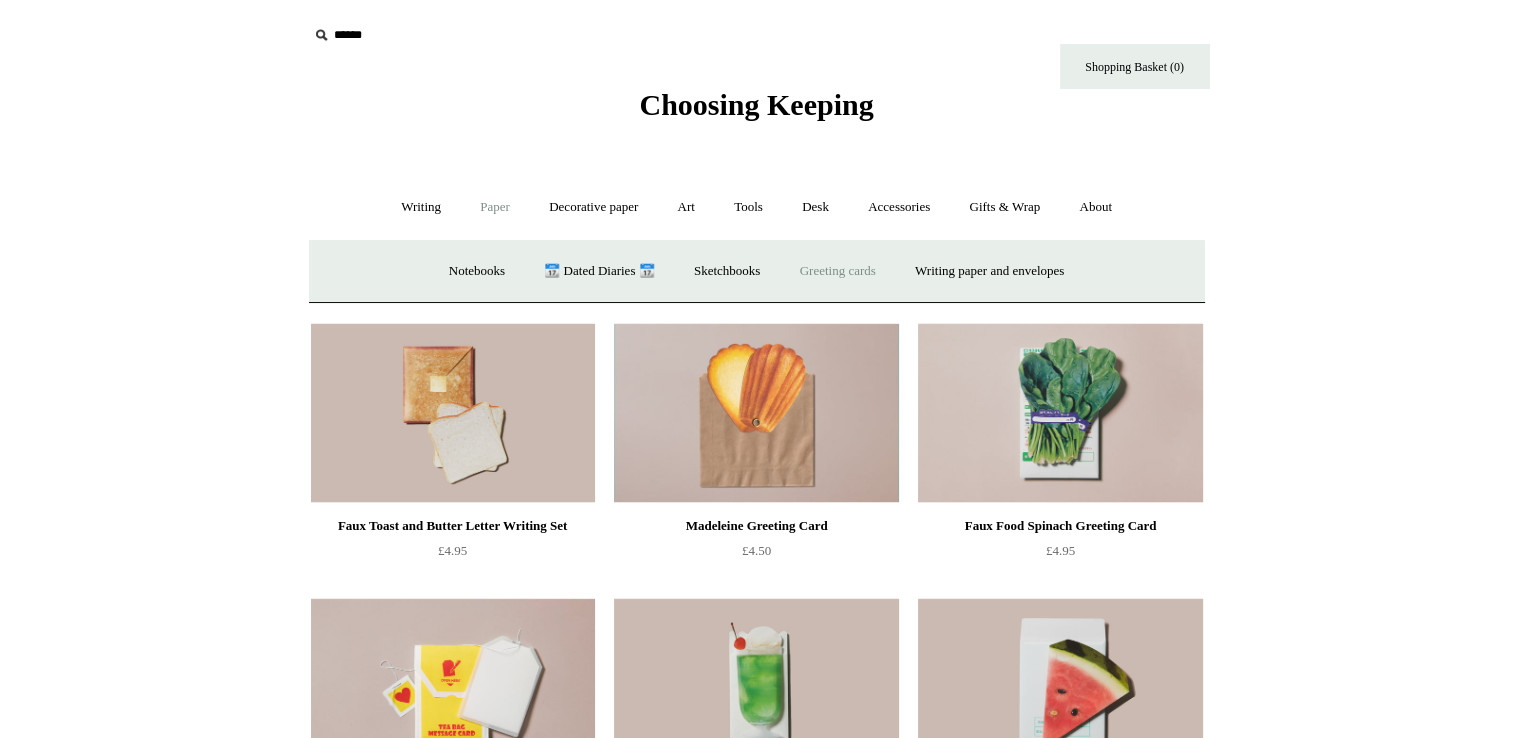 click on "Greeting cards +" at bounding box center (838, 271) 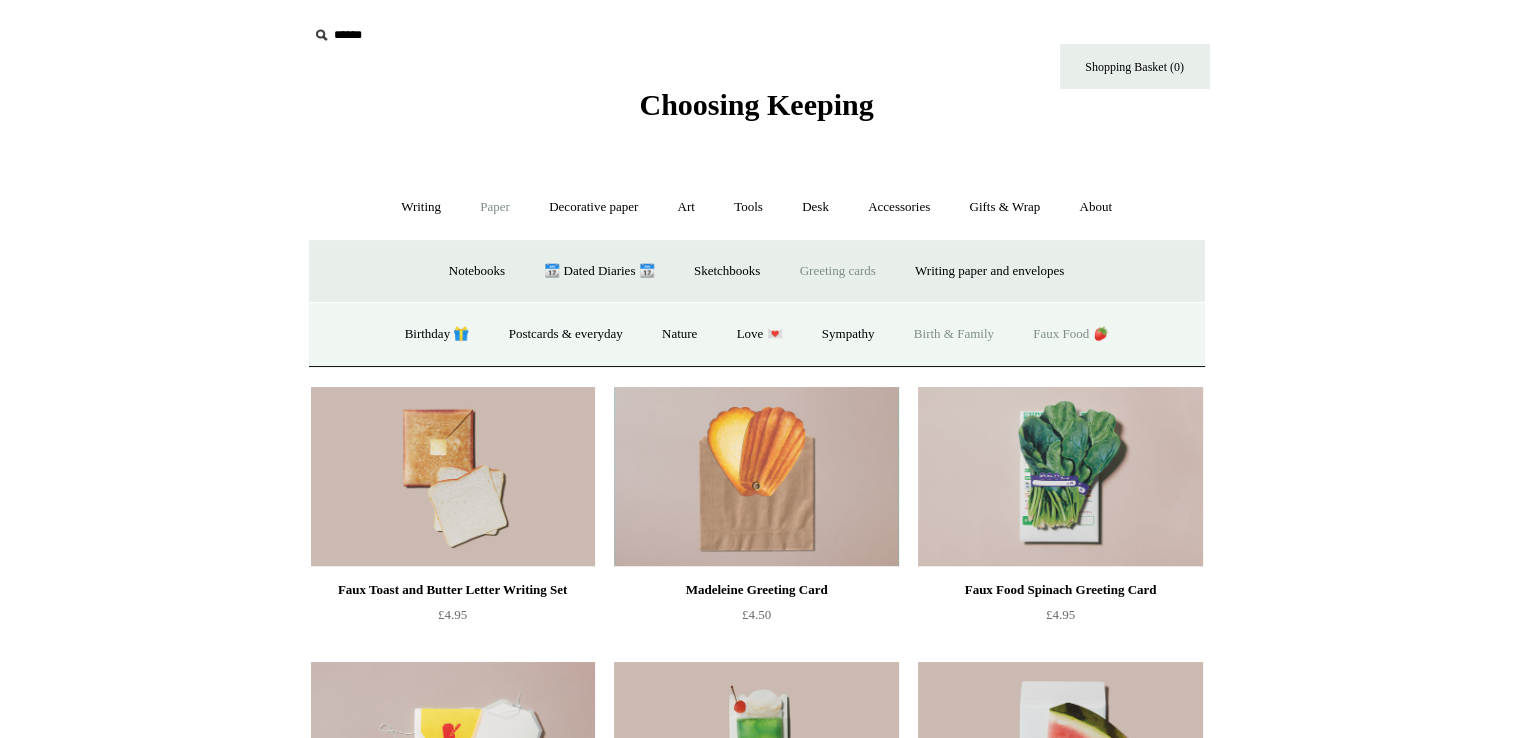click on "Birth & Family" at bounding box center [954, 334] 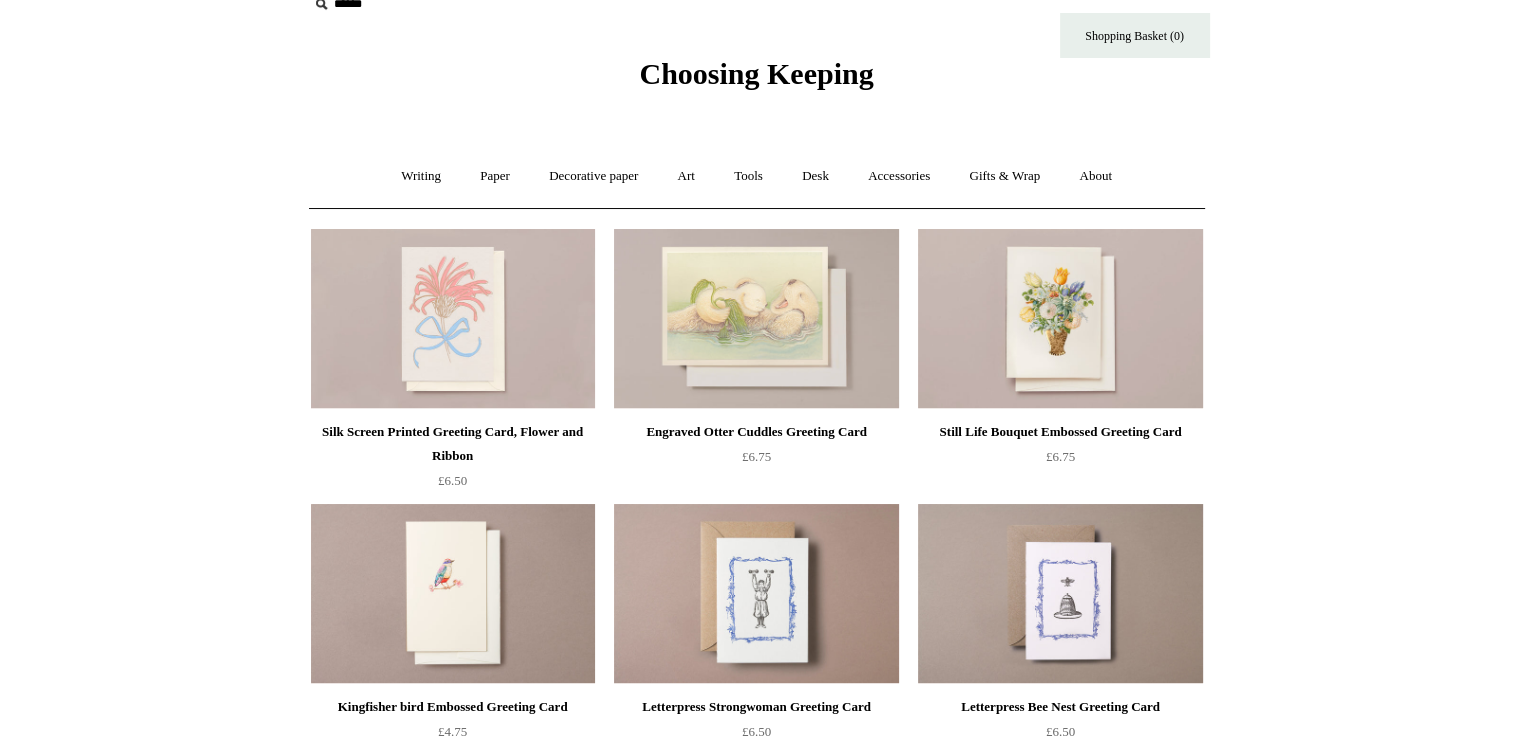 scroll, scrollTop: 32, scrollLeft: 0, axis: vertical 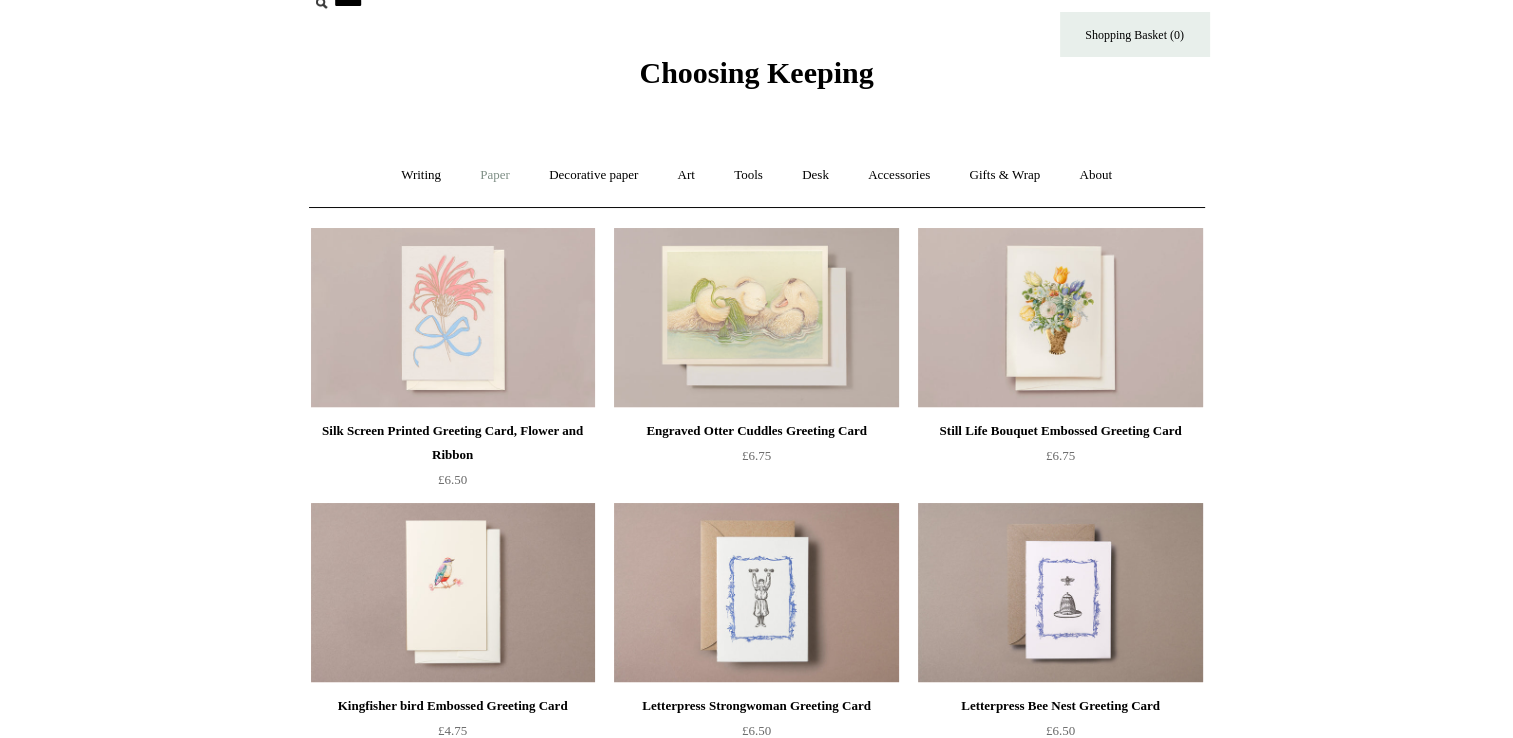 click on "Paper +" at bounding box center [495, 175] 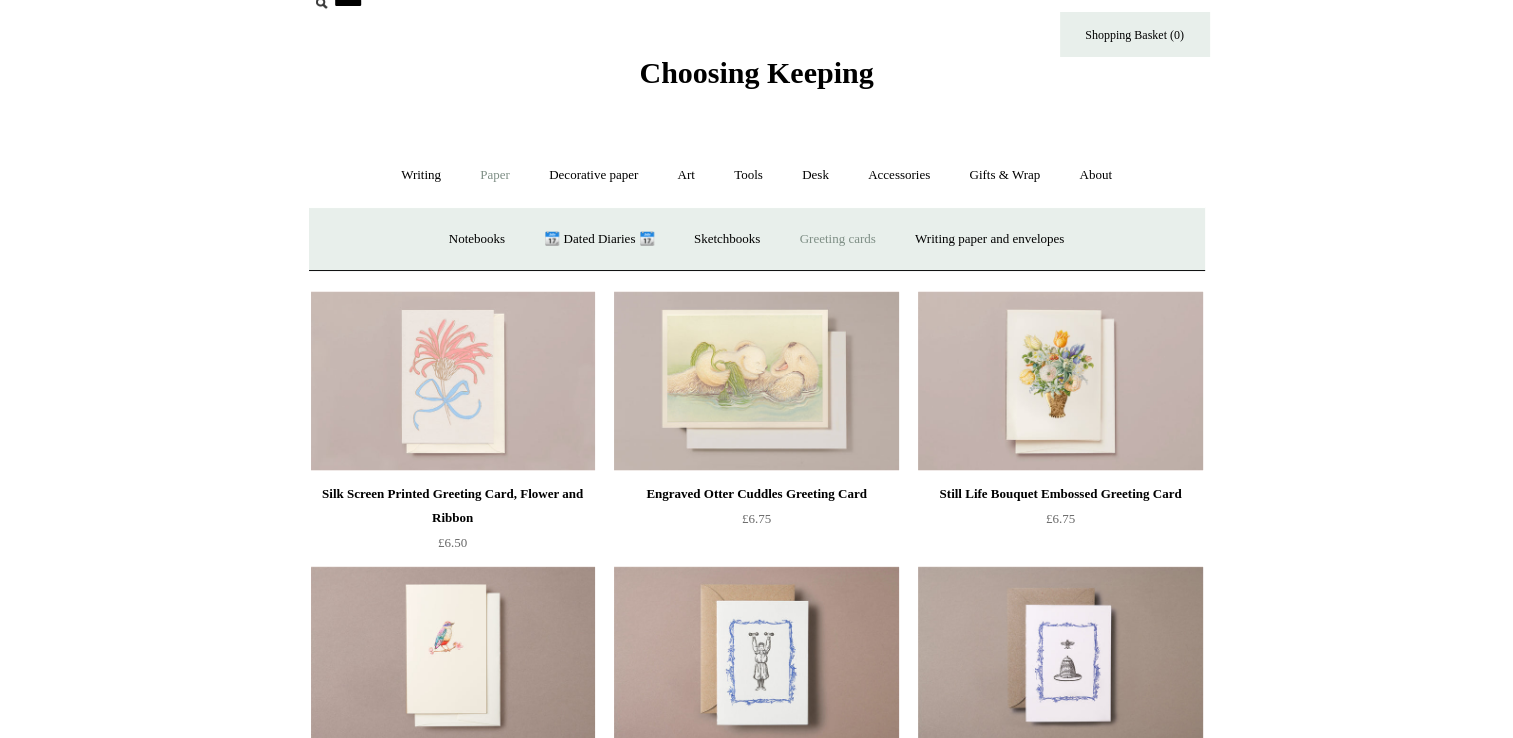 click on "Greeting cards +" at bounding box center [838, 239] 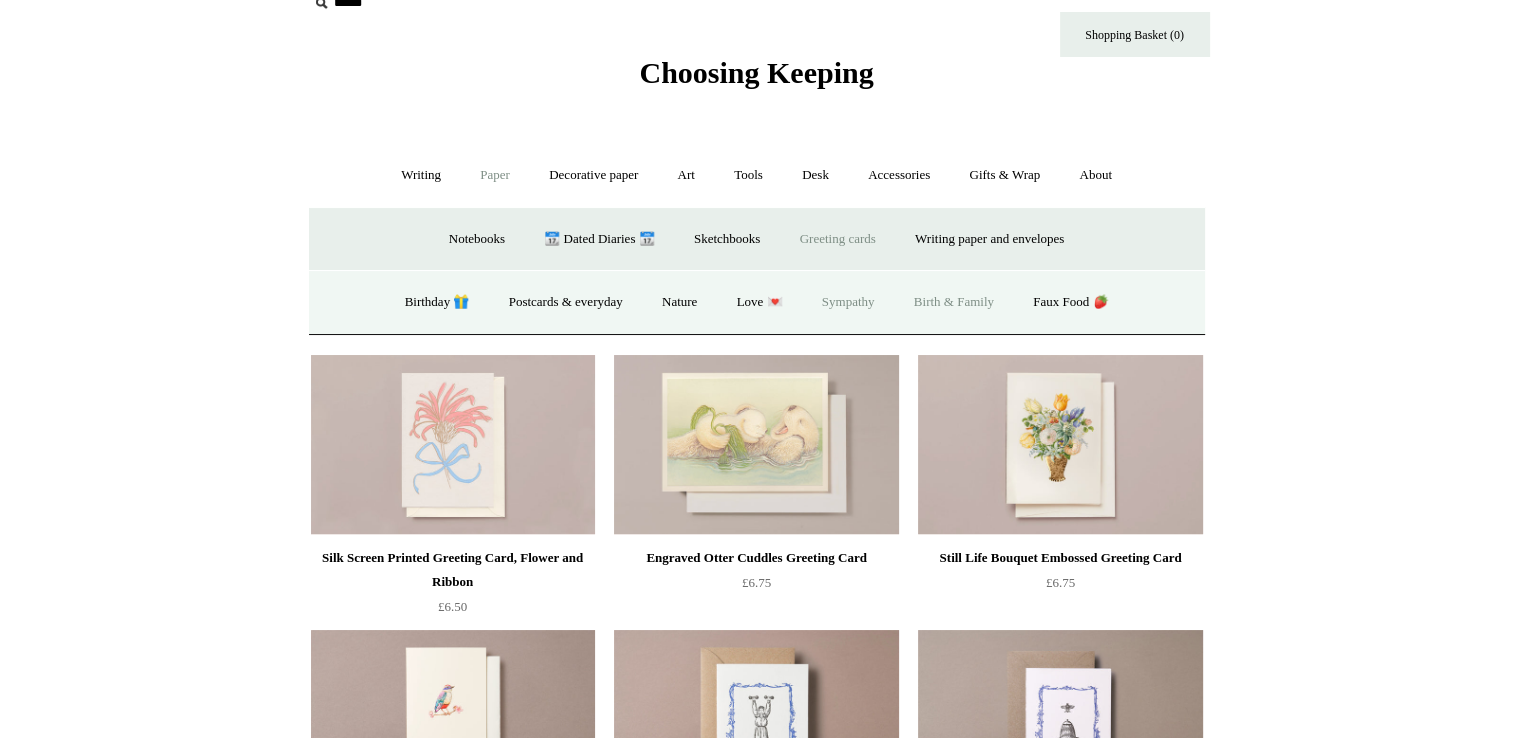 click on "Sympathy" at bounding box center [848, 302] 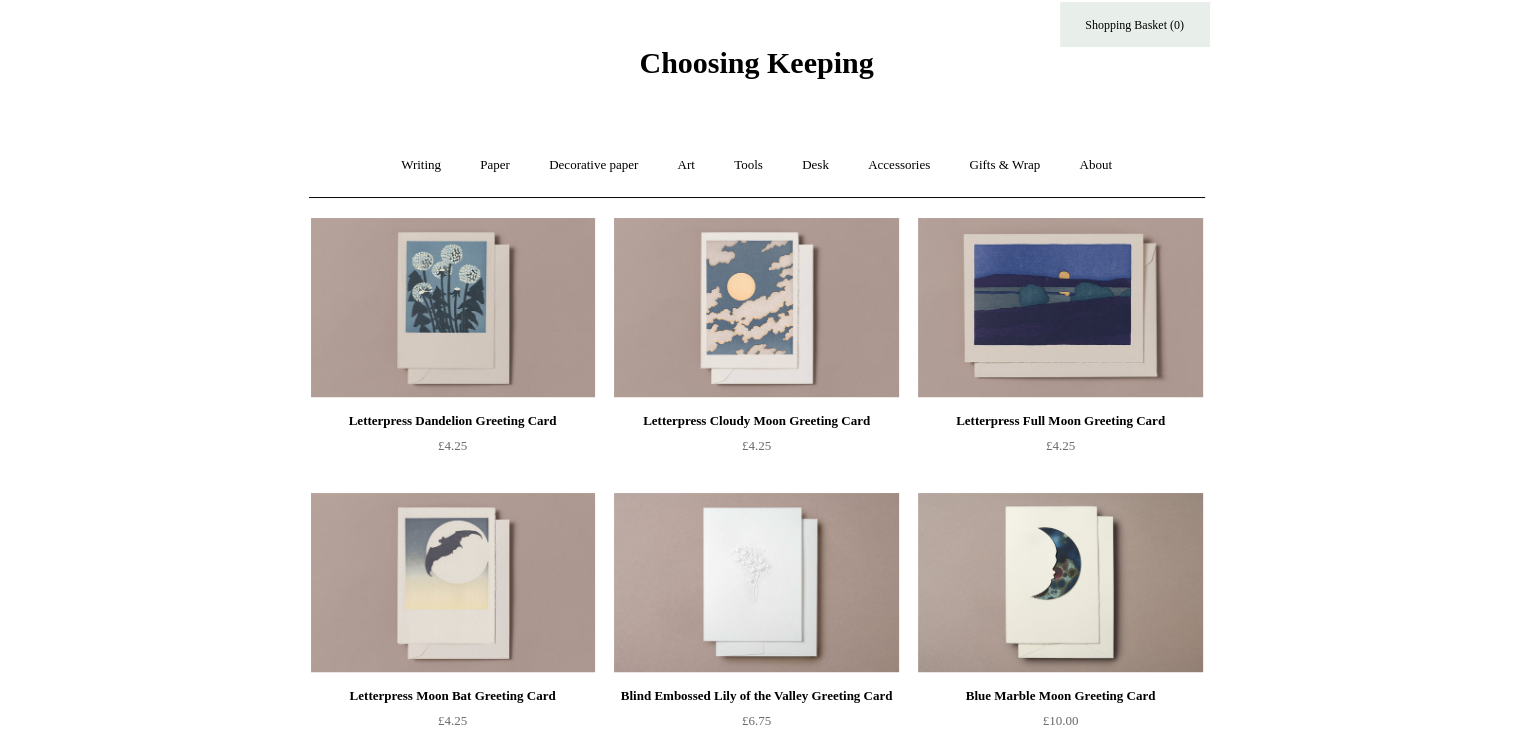 scroll, scrollTop: 0, scrollLeft: 0, axis: both 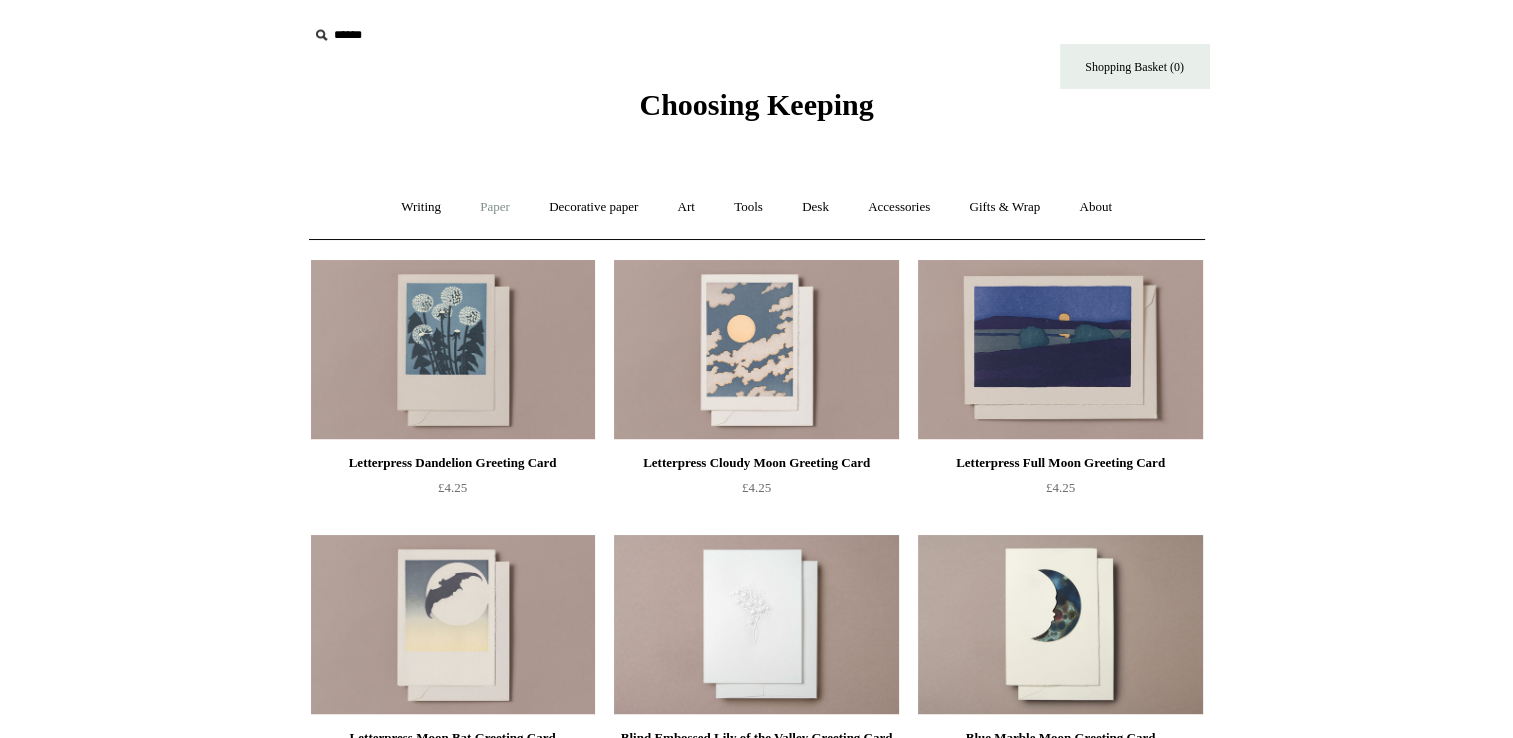 click on "Paper +" at bounding box center [495, 207] 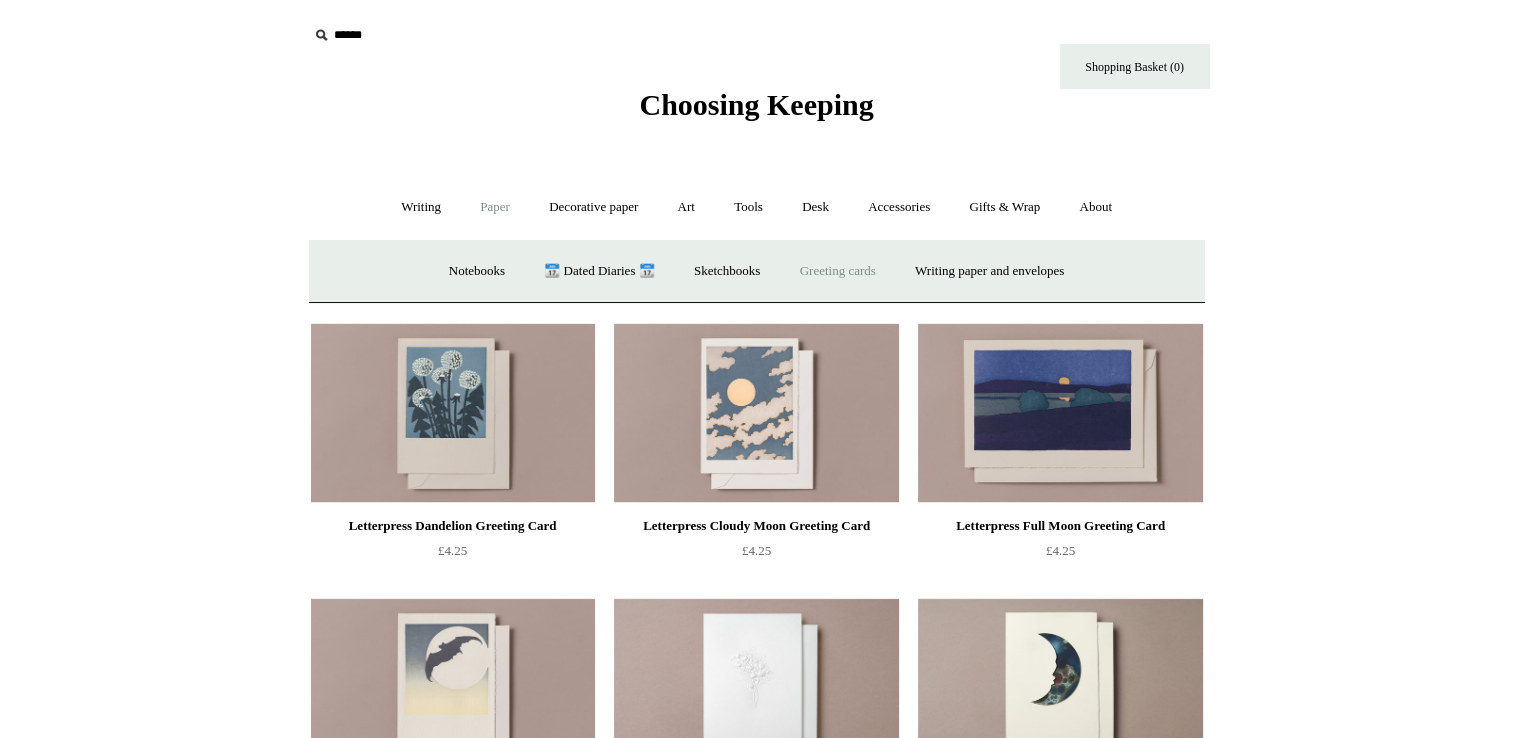 click on "Greeting cards +" at bounding box center (838, 271) 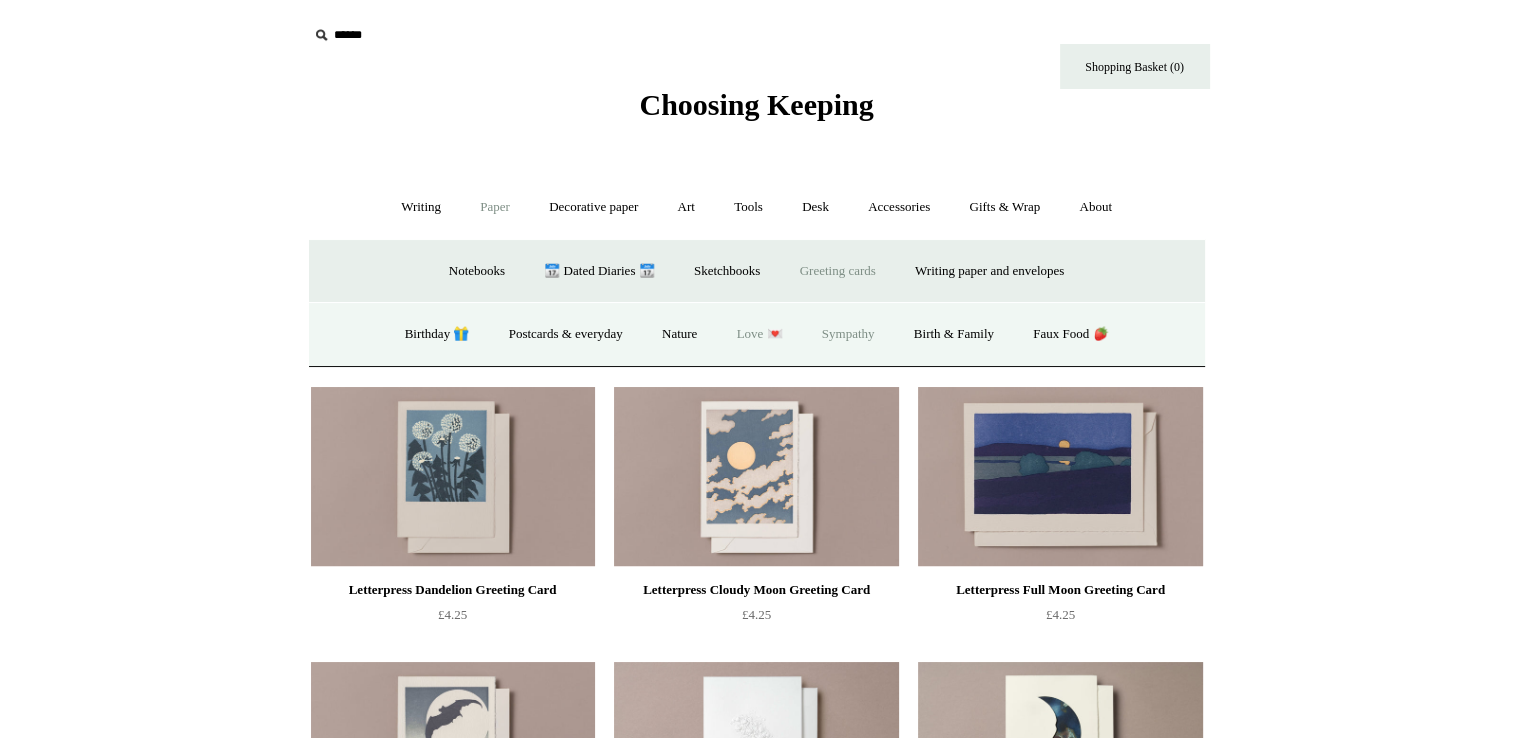 click on "Love 💌" at bounding box center [760, 334] 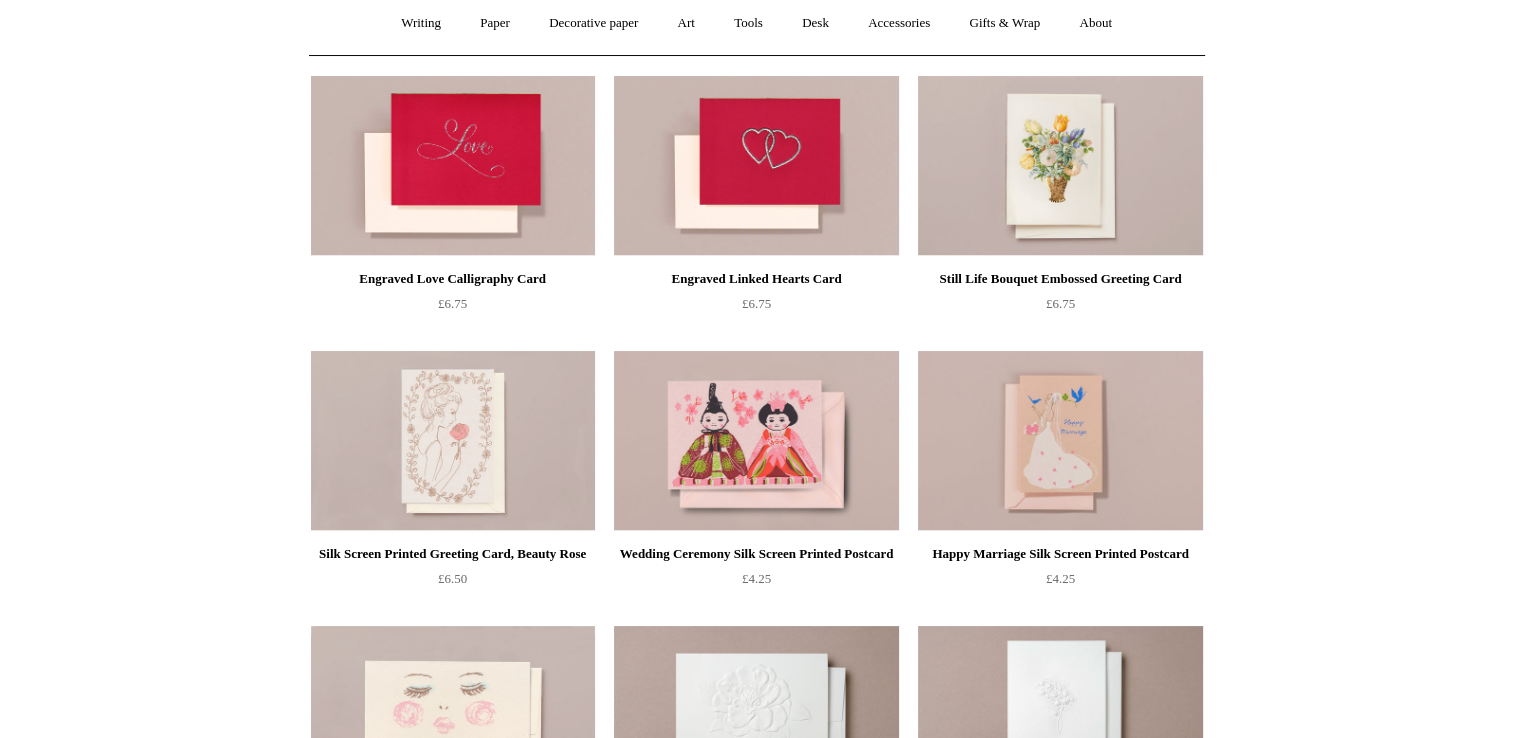scroll, scrollTop: 0, scrollLeft: 0, axis: both 